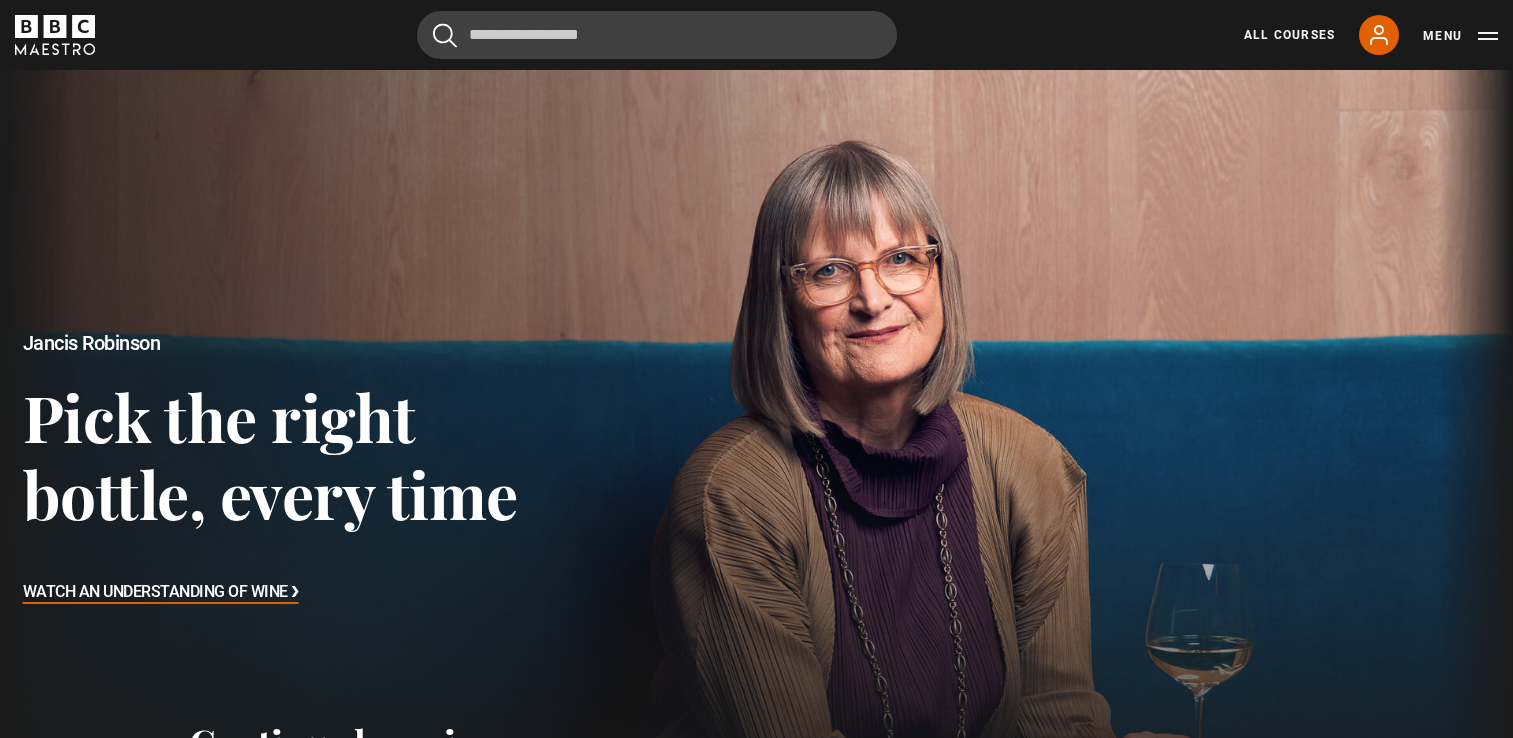 scroll, scrollTop: 0, scrollLeft: 0, axis: both 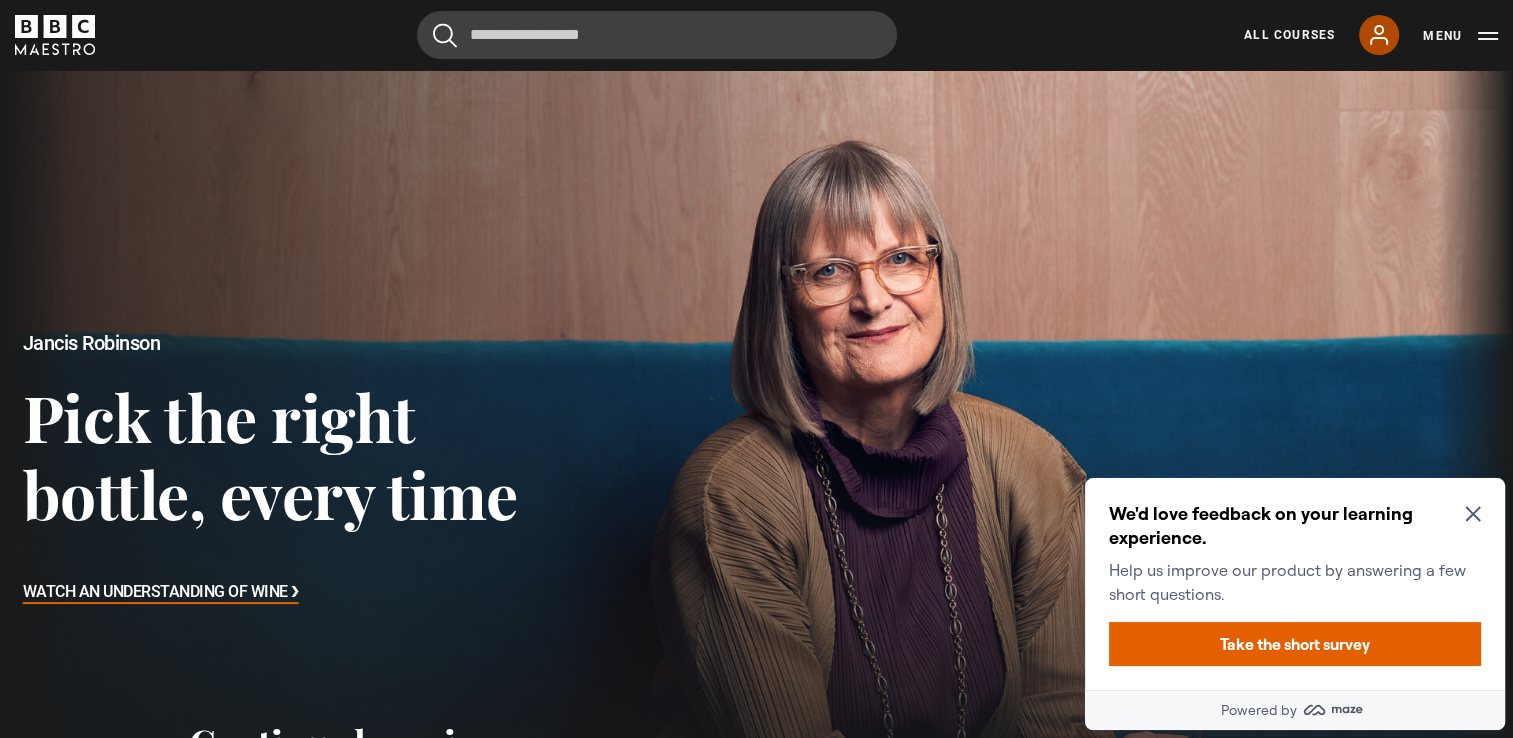 click 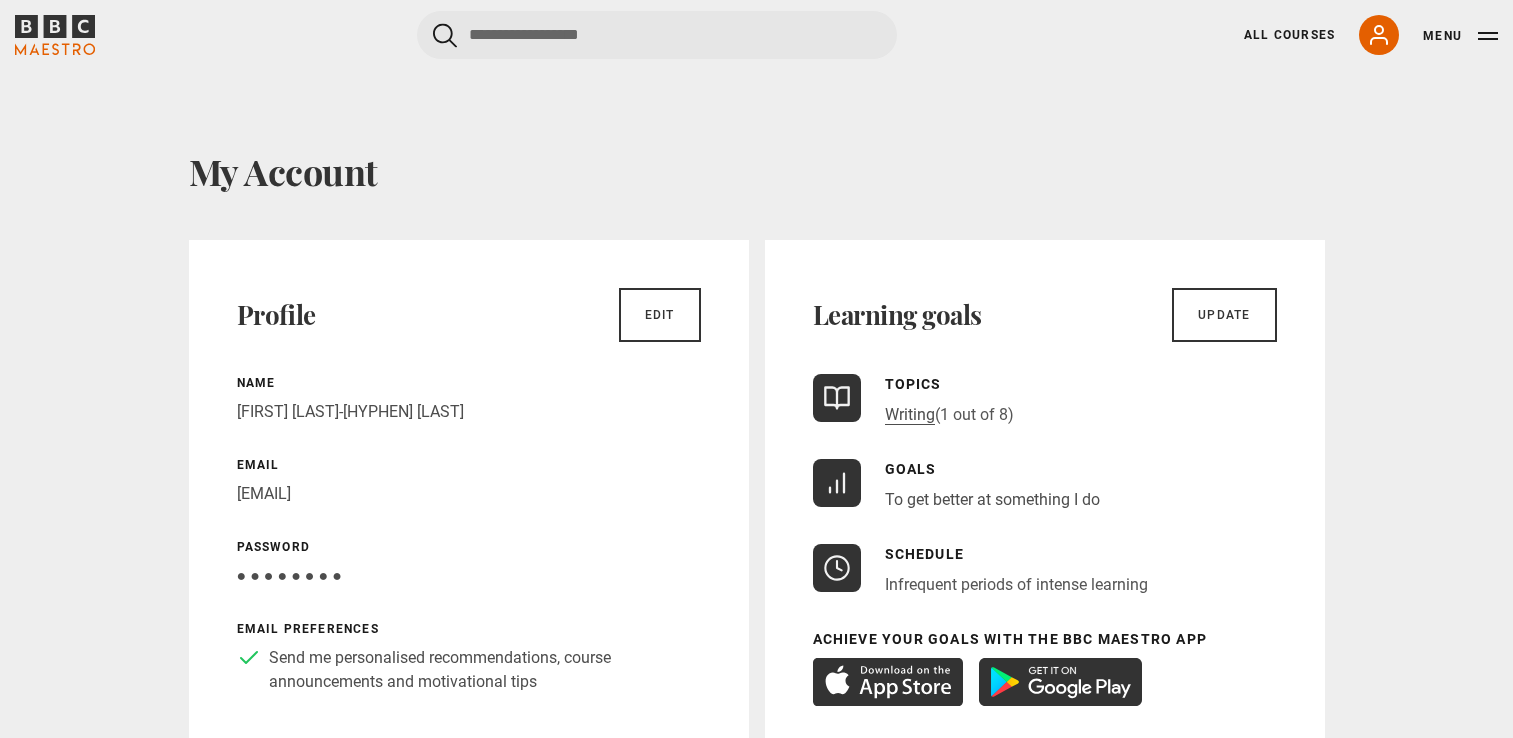 scroll, scrollTop: 0, scrollLeft: 0, axis: both 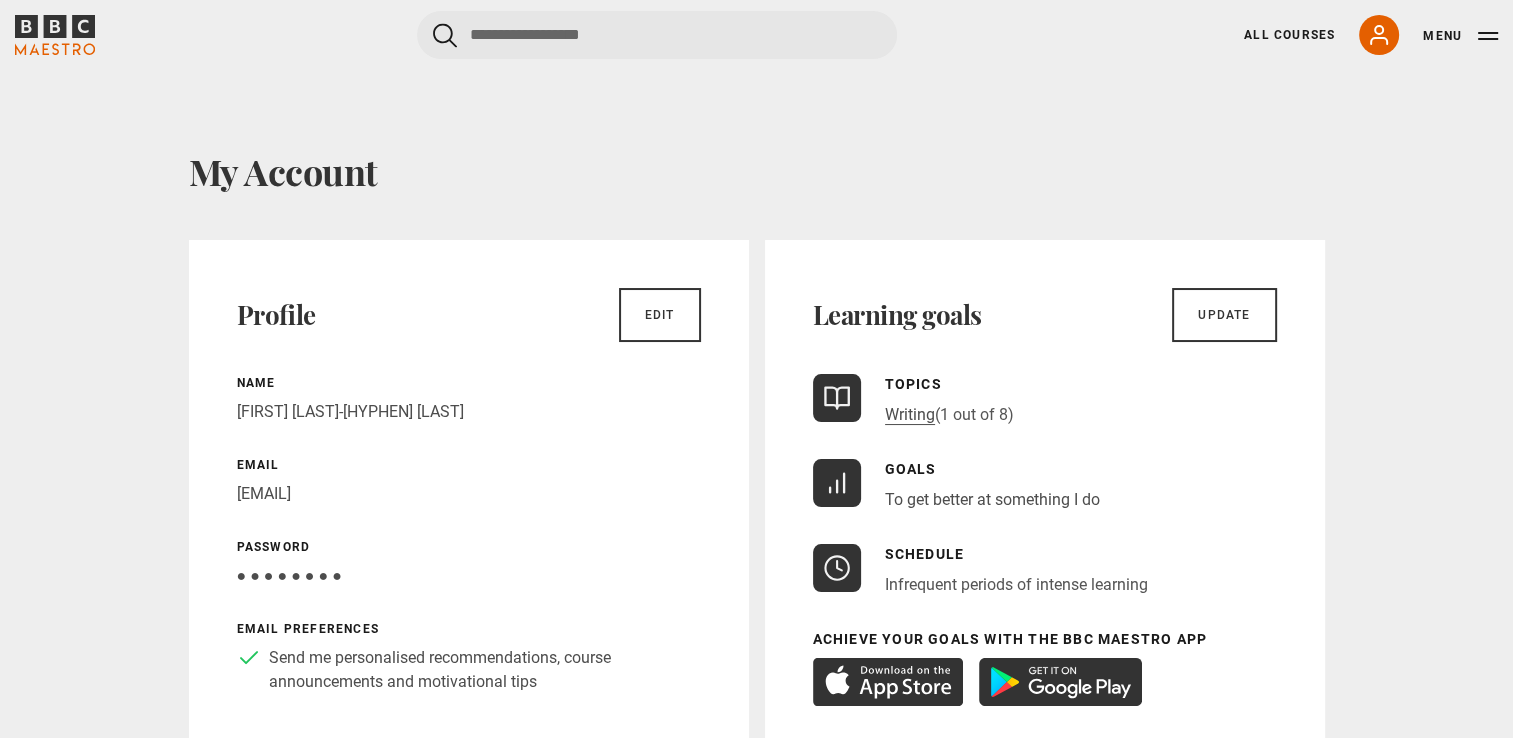click on "My Account
Profile
Edit
Name
James Miller-cook
Email
jamesmcook2008@gmail.com
Password
Your password is hidden
● ● ● ● ● ● ● ●
Email preferences
Send me personalised recommendations, course announcements and motivational tips
Learning goals
Update
Topics
Writing
(1 out of 8)
Goals
To get better at something I do
Schedule" at bounding box center [756, 1267] 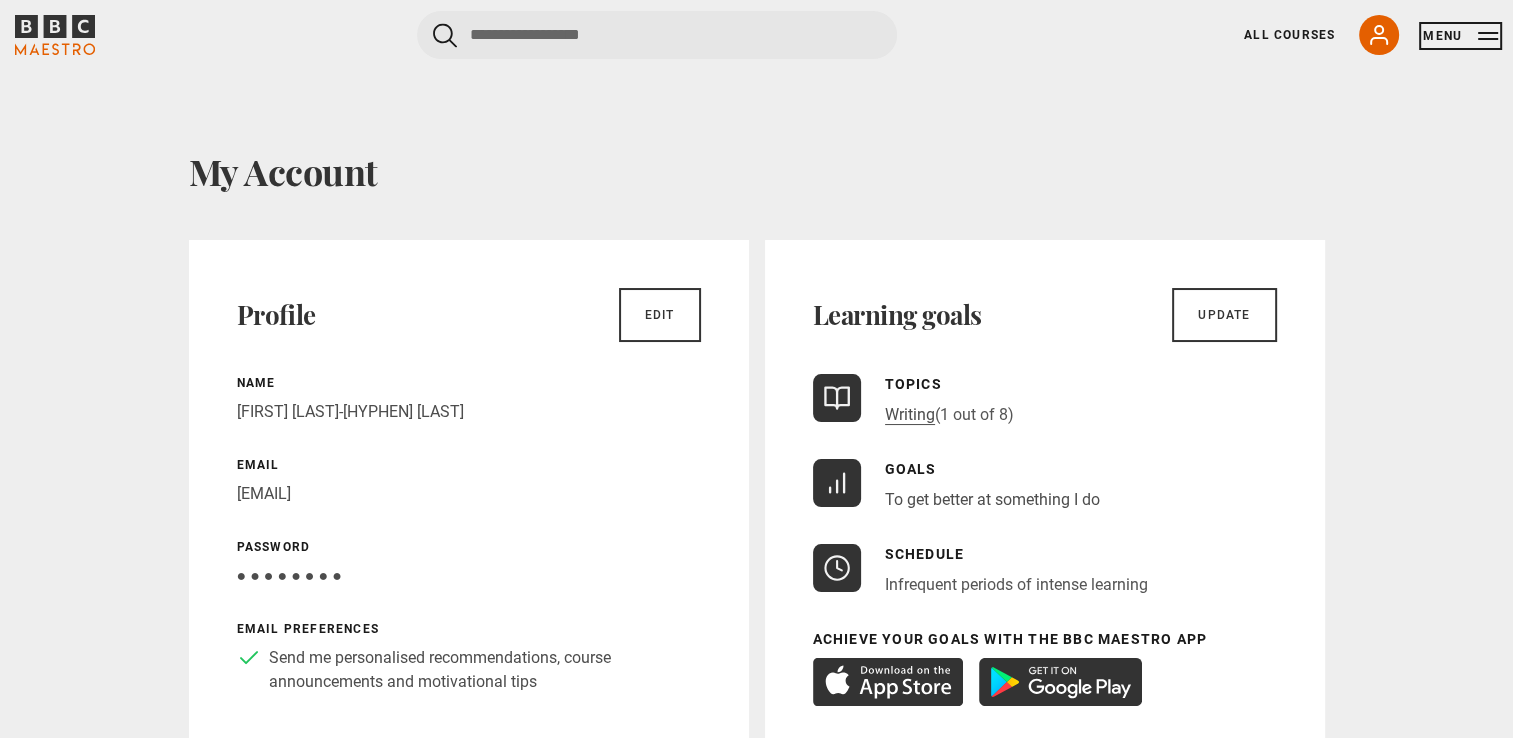 click on "Menu" at bounding box center [1460, 36] 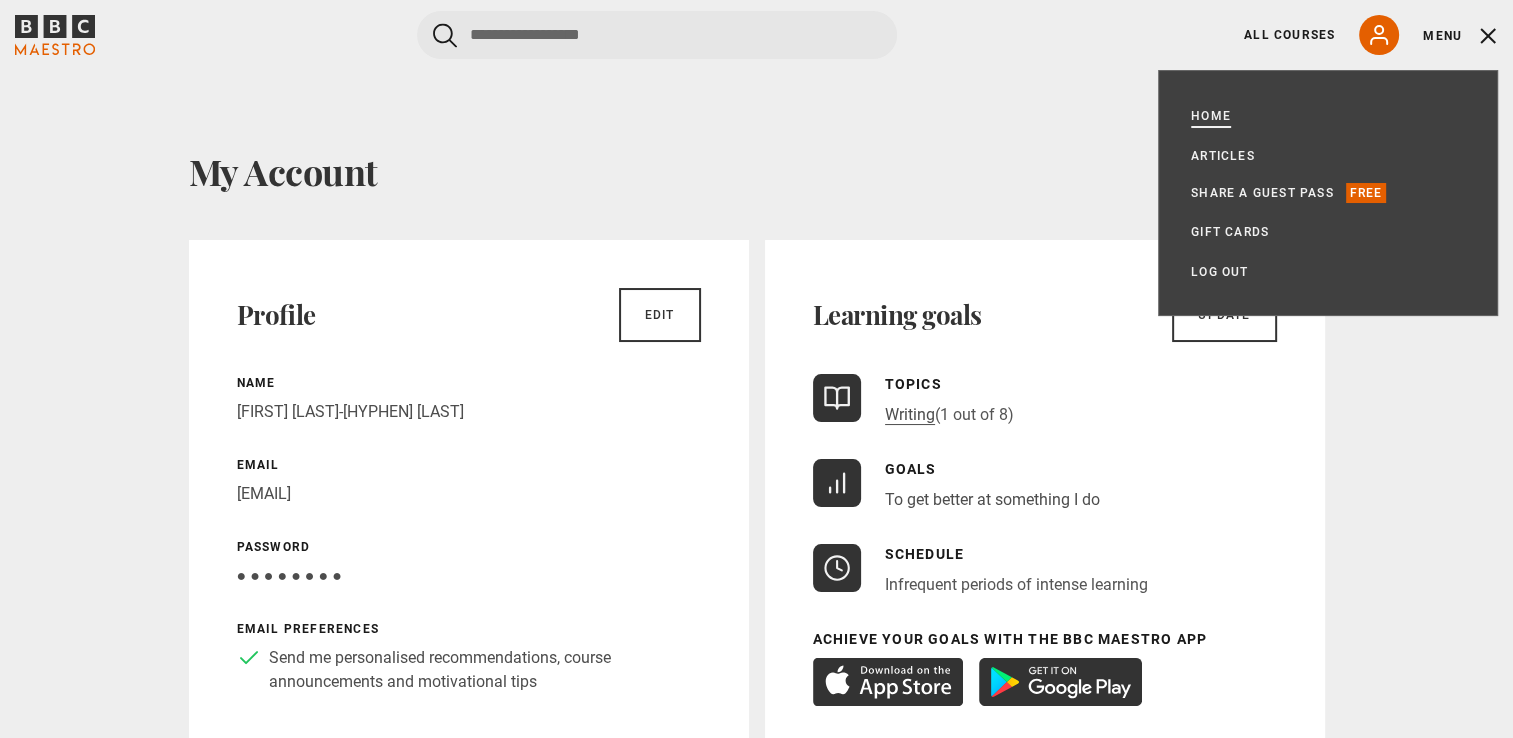 click on "Home" at bounding box center (1211, 116) 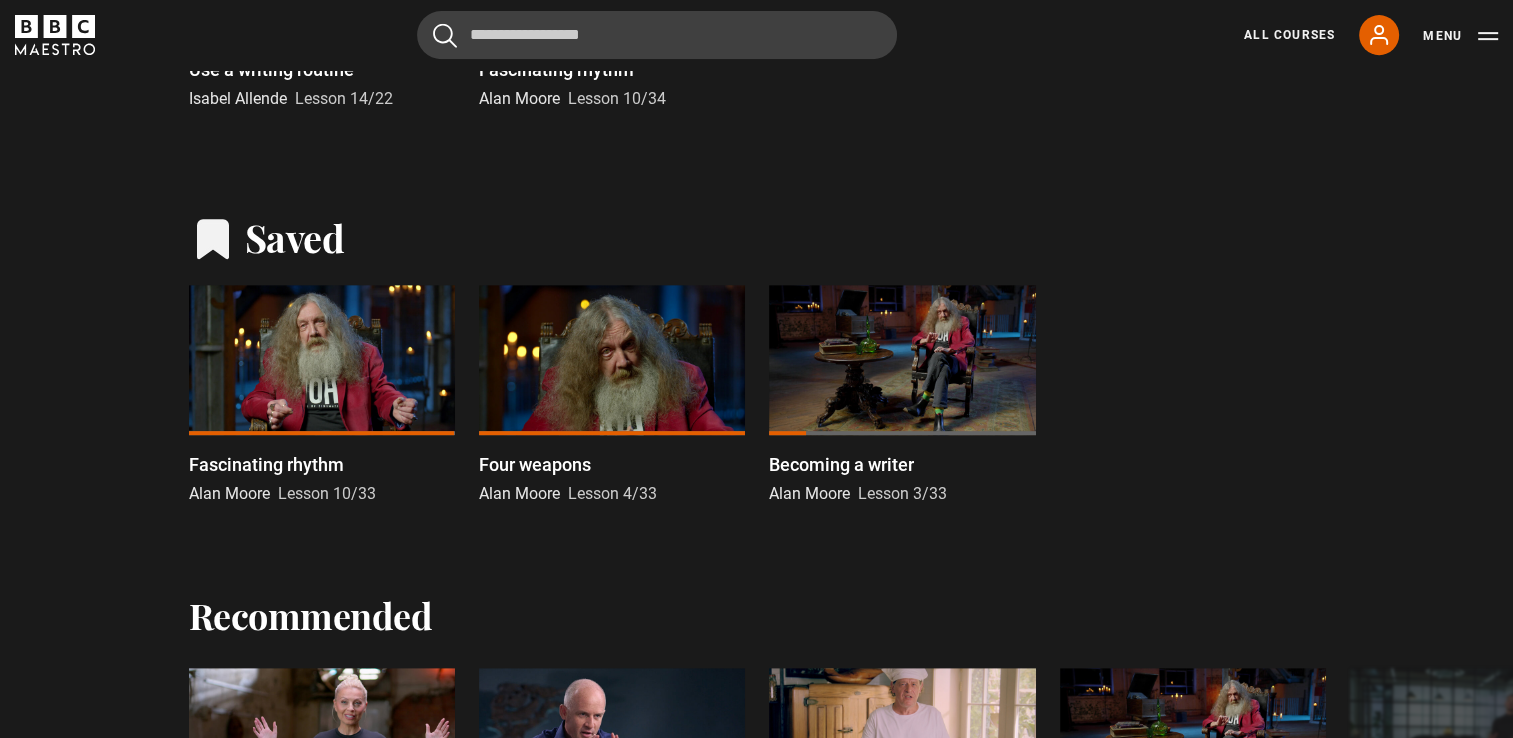 scroll, scrollTop: 0, scrollLeft: 0, axis: both 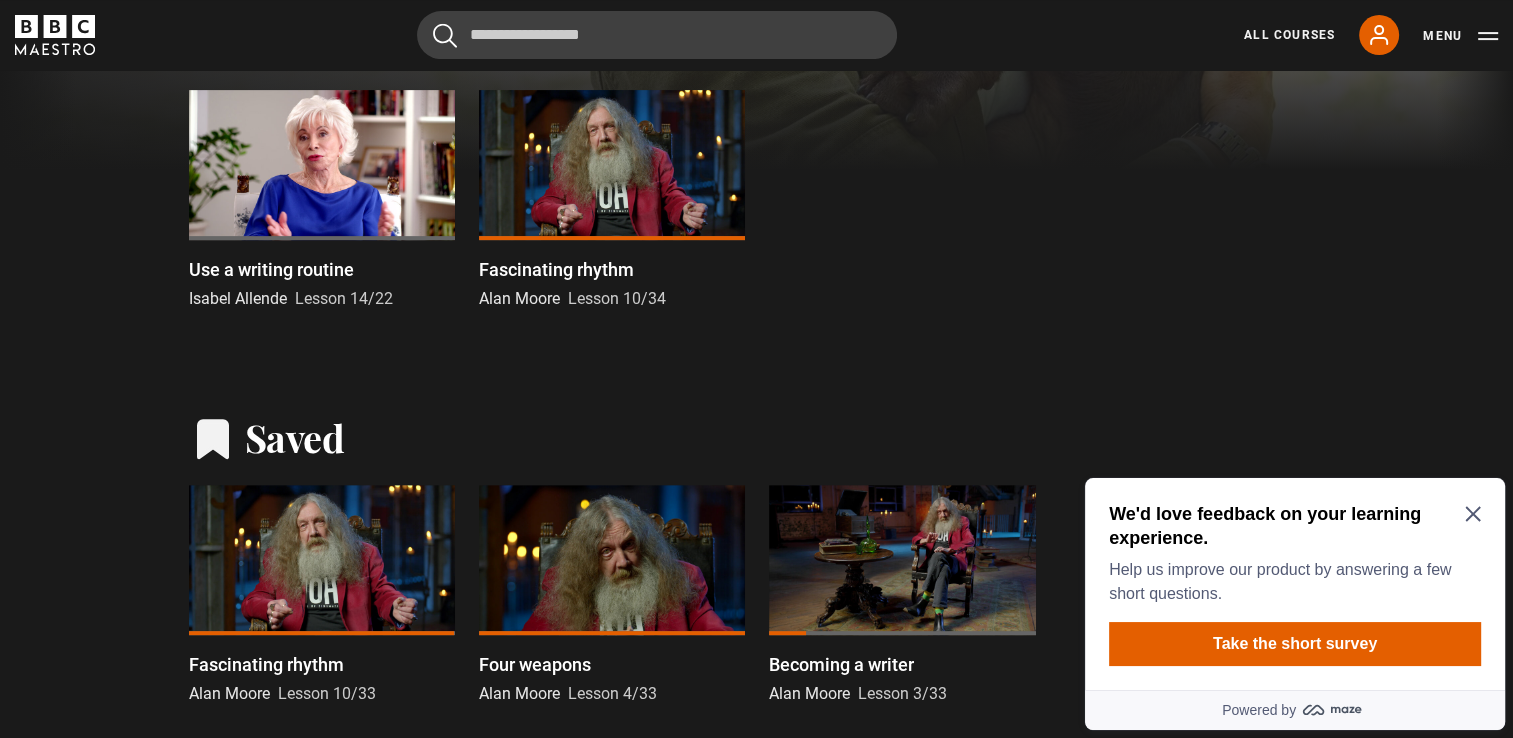click on "We'd love feedback on your learning experience. Help us improve our product by answering a few short questions. Take the short survey" at bounding box center [1295, 584] 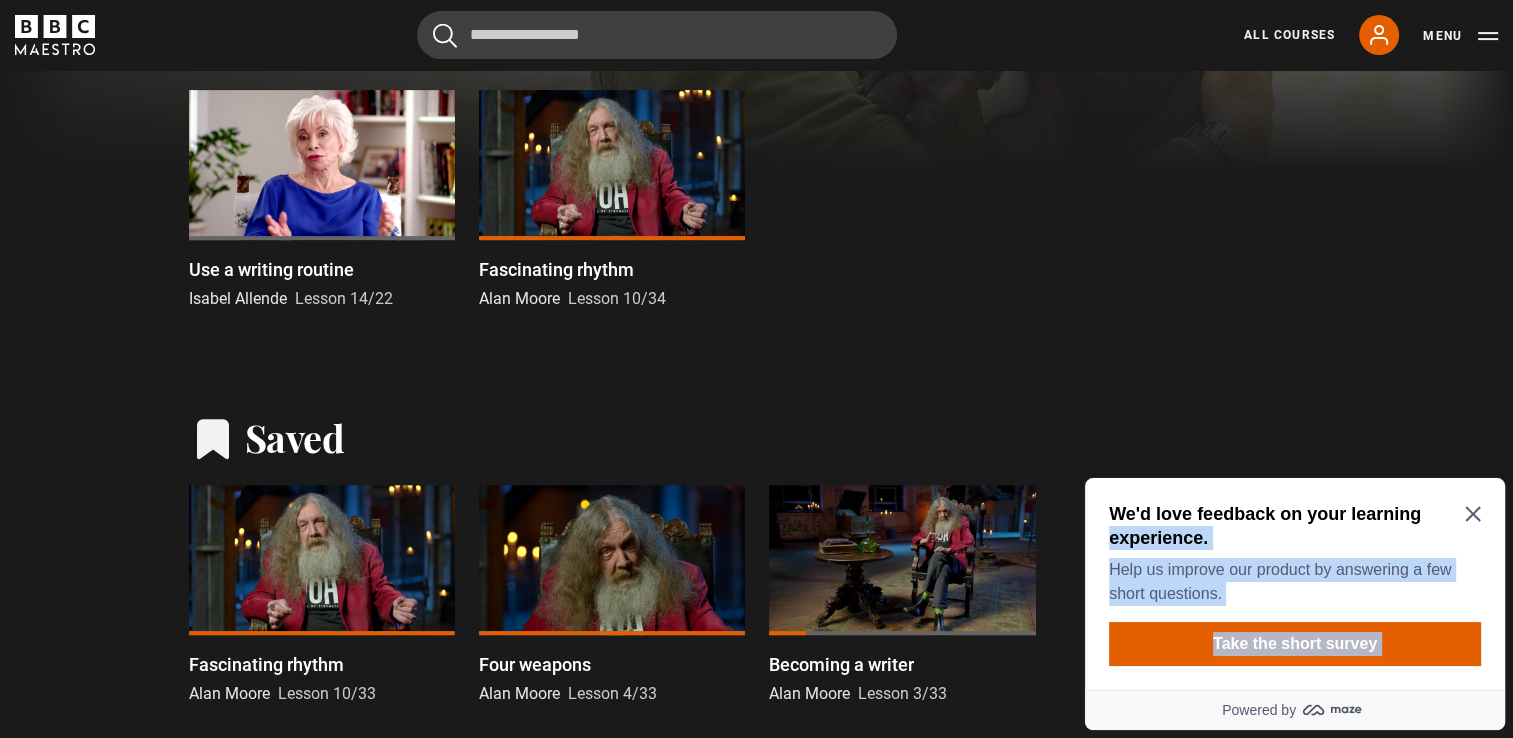 click 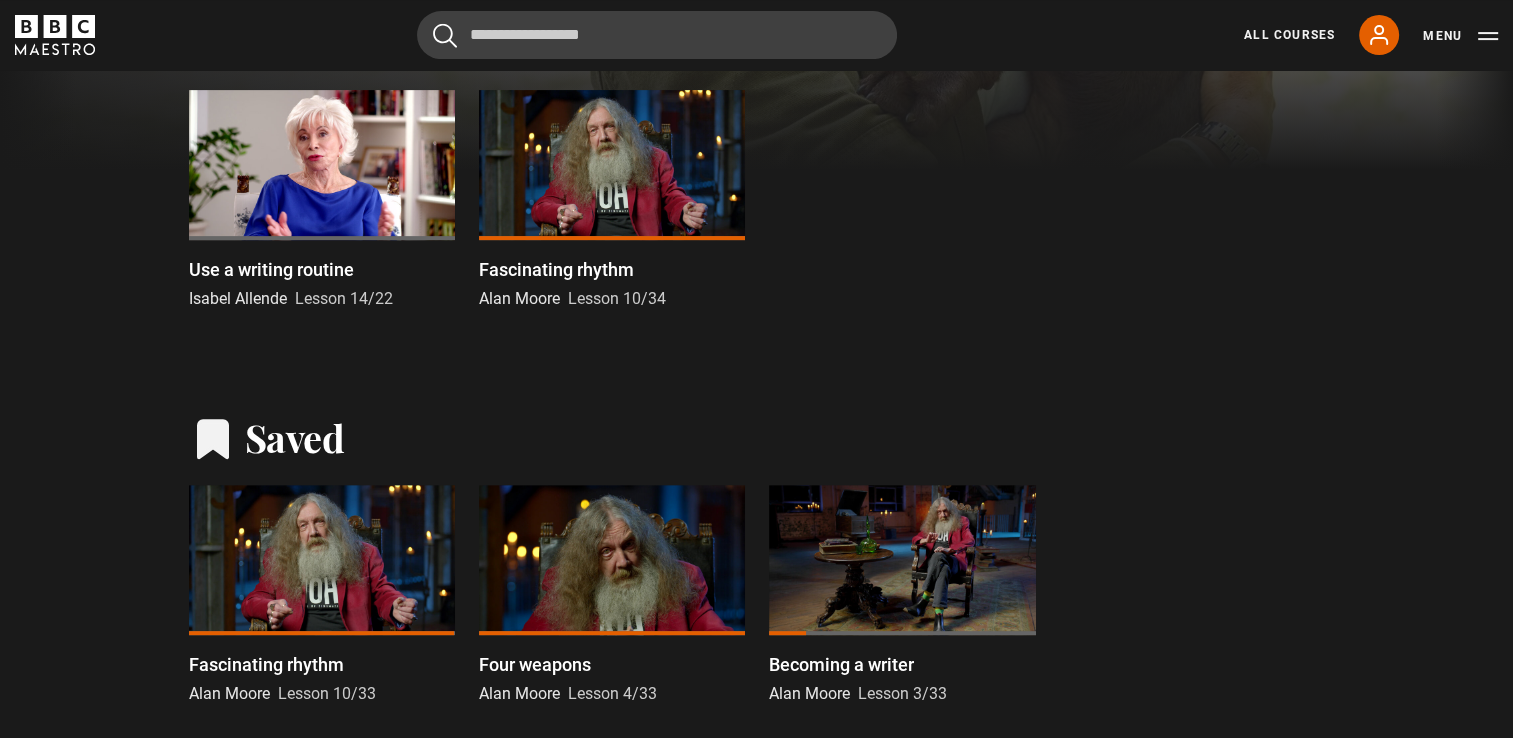 click at bounding box center (612, 165) 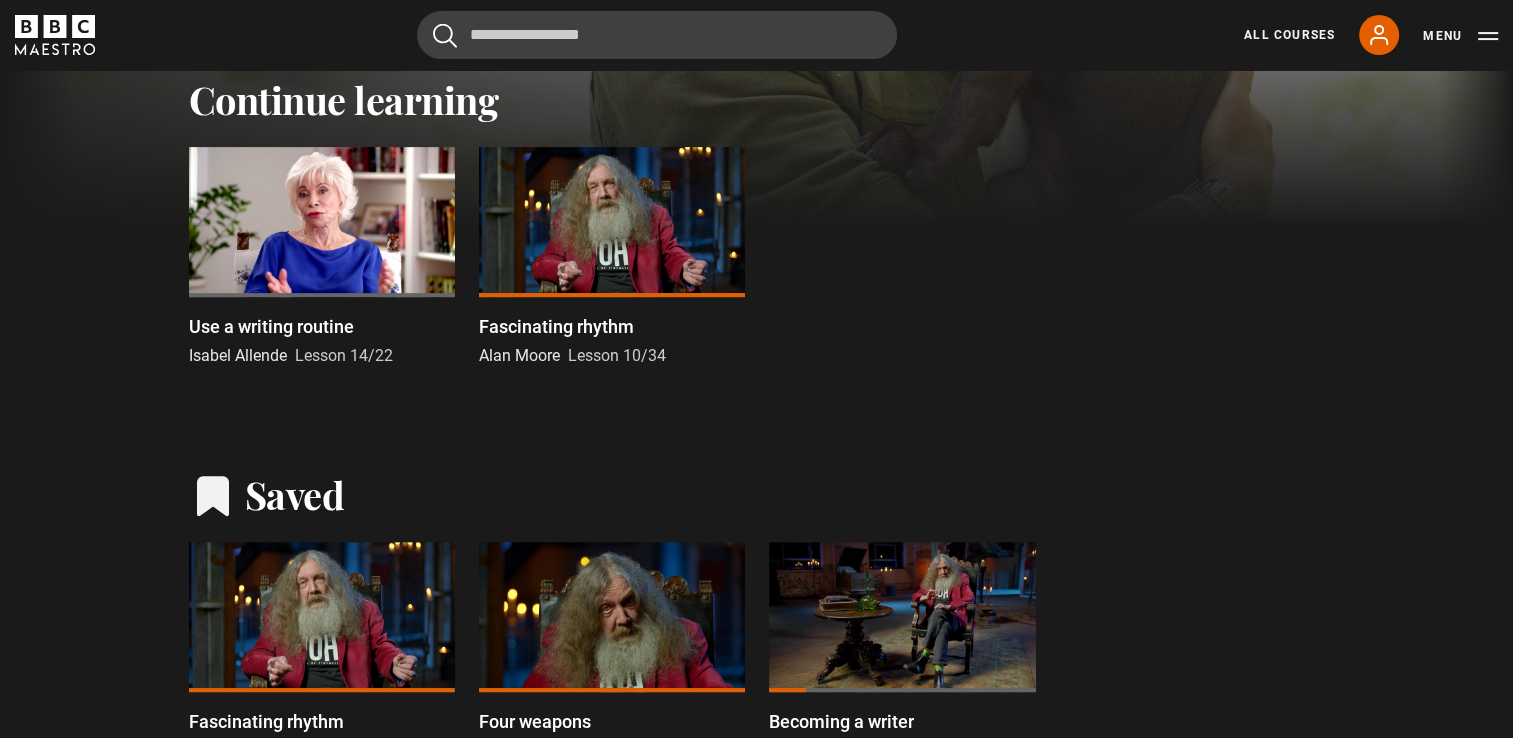 scroll, scrollTop: 600, scrollLeft: 0, axis: vertical 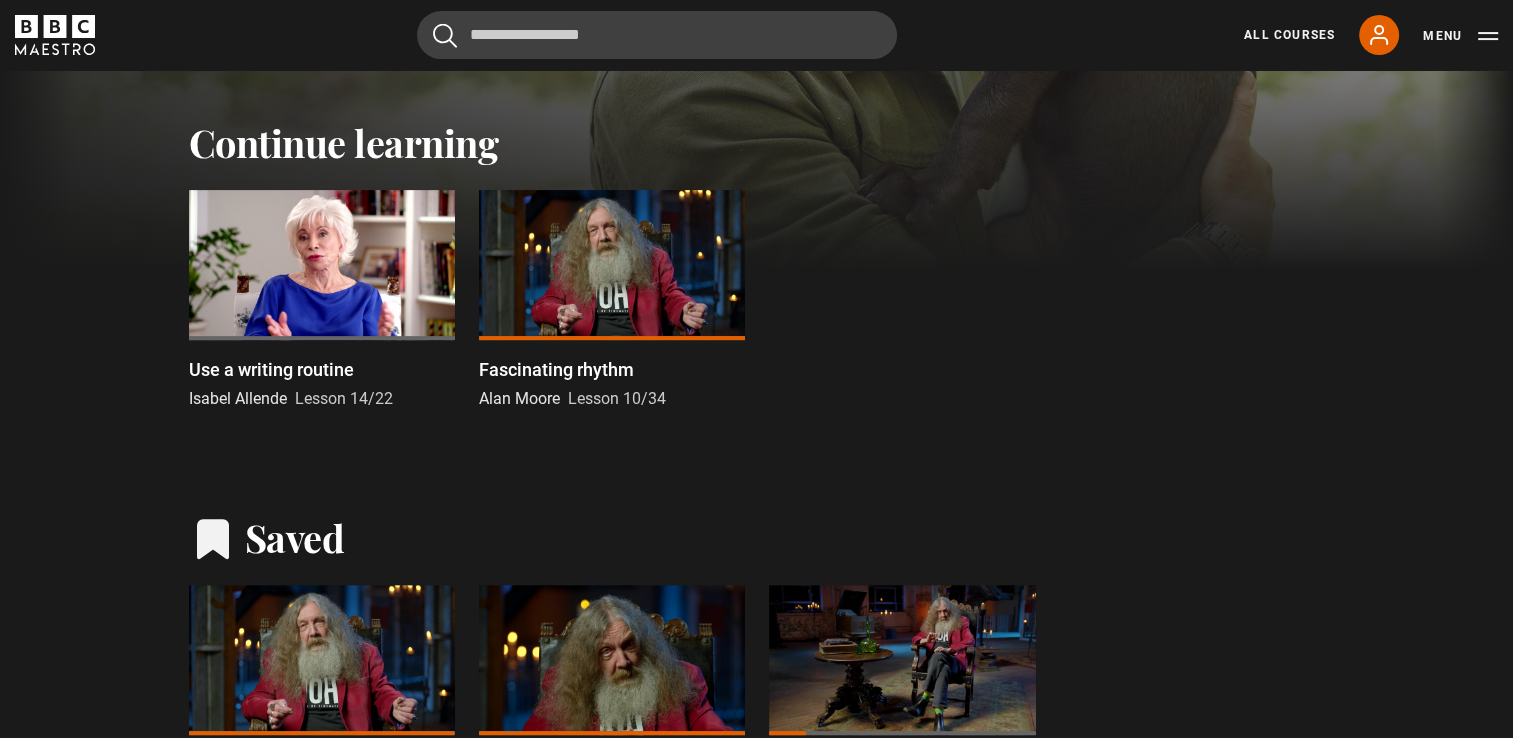 click at bounding box center (612, 265) 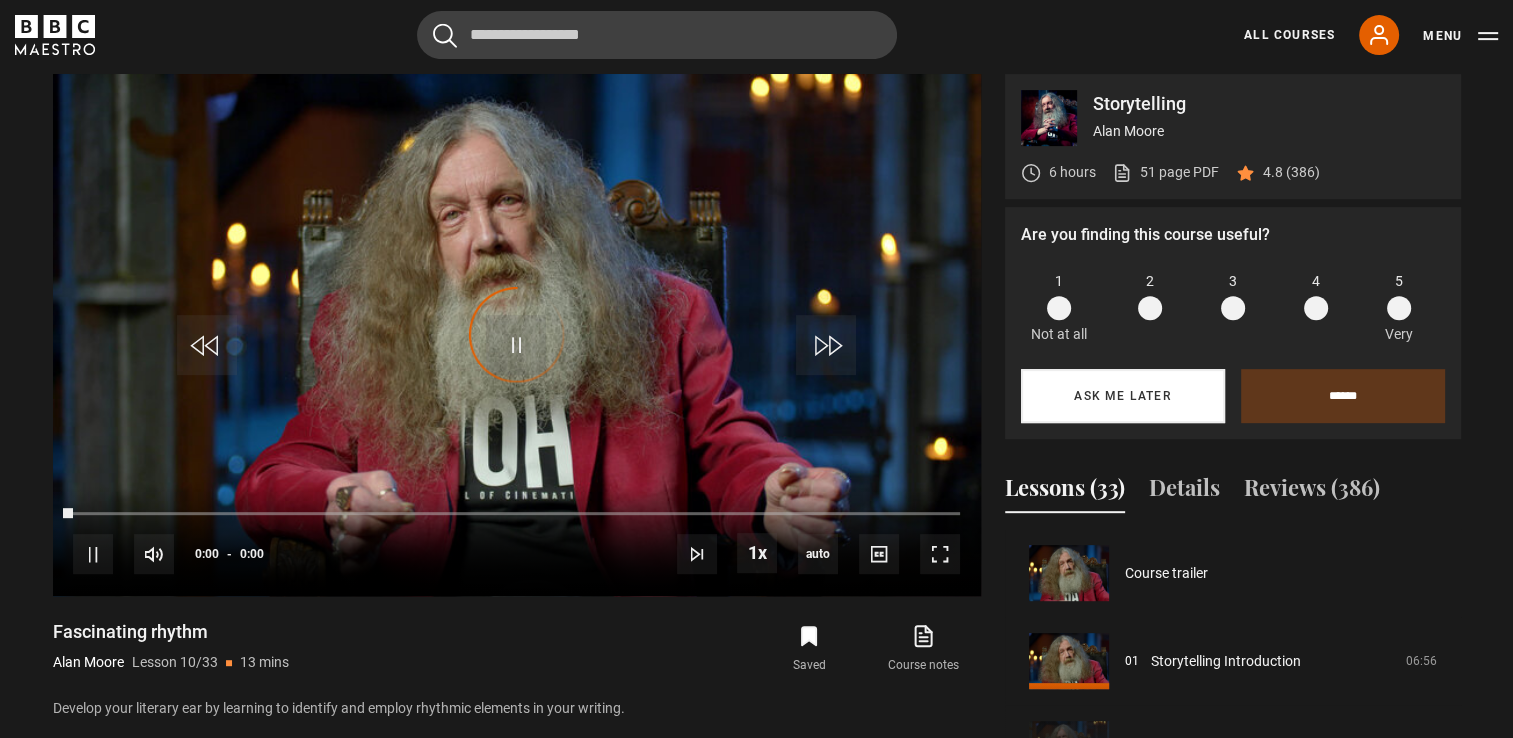 scroll, scrollTop: 900, scrollLeft: 0, axis: vertical 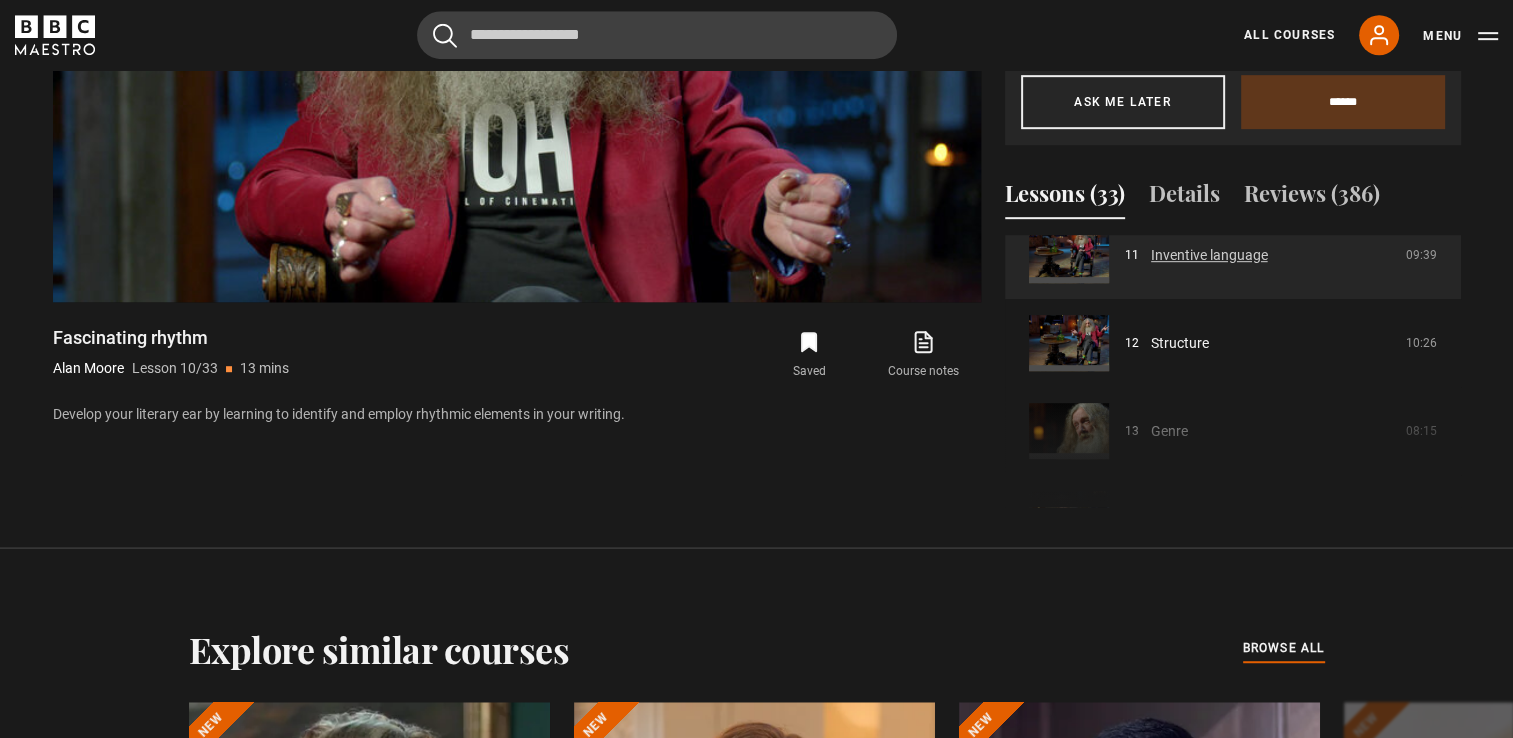 click on "Inventive language" at bounding box center [1209, 255] 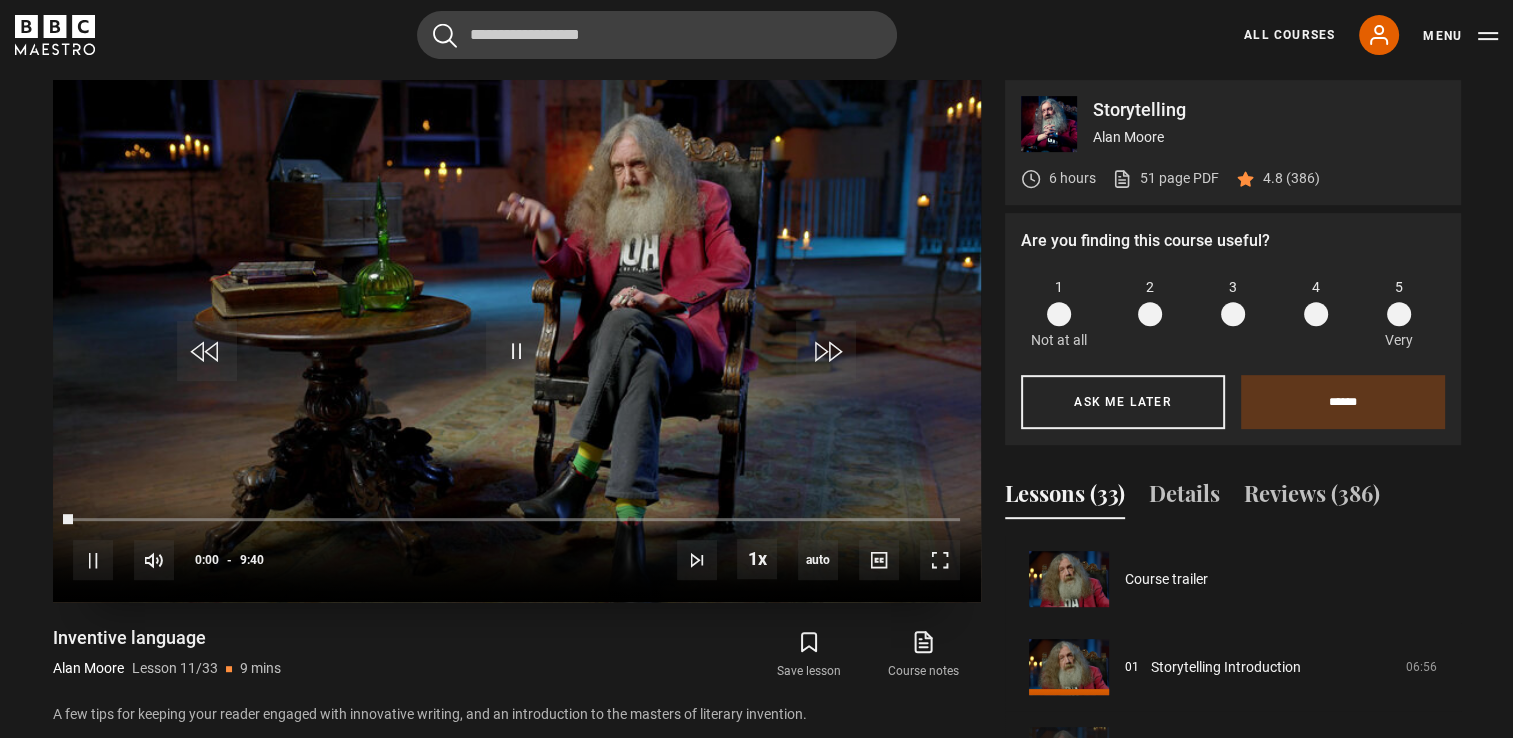 scroll, scrollTop: 804, scrollLeft: 0, axis: vertical 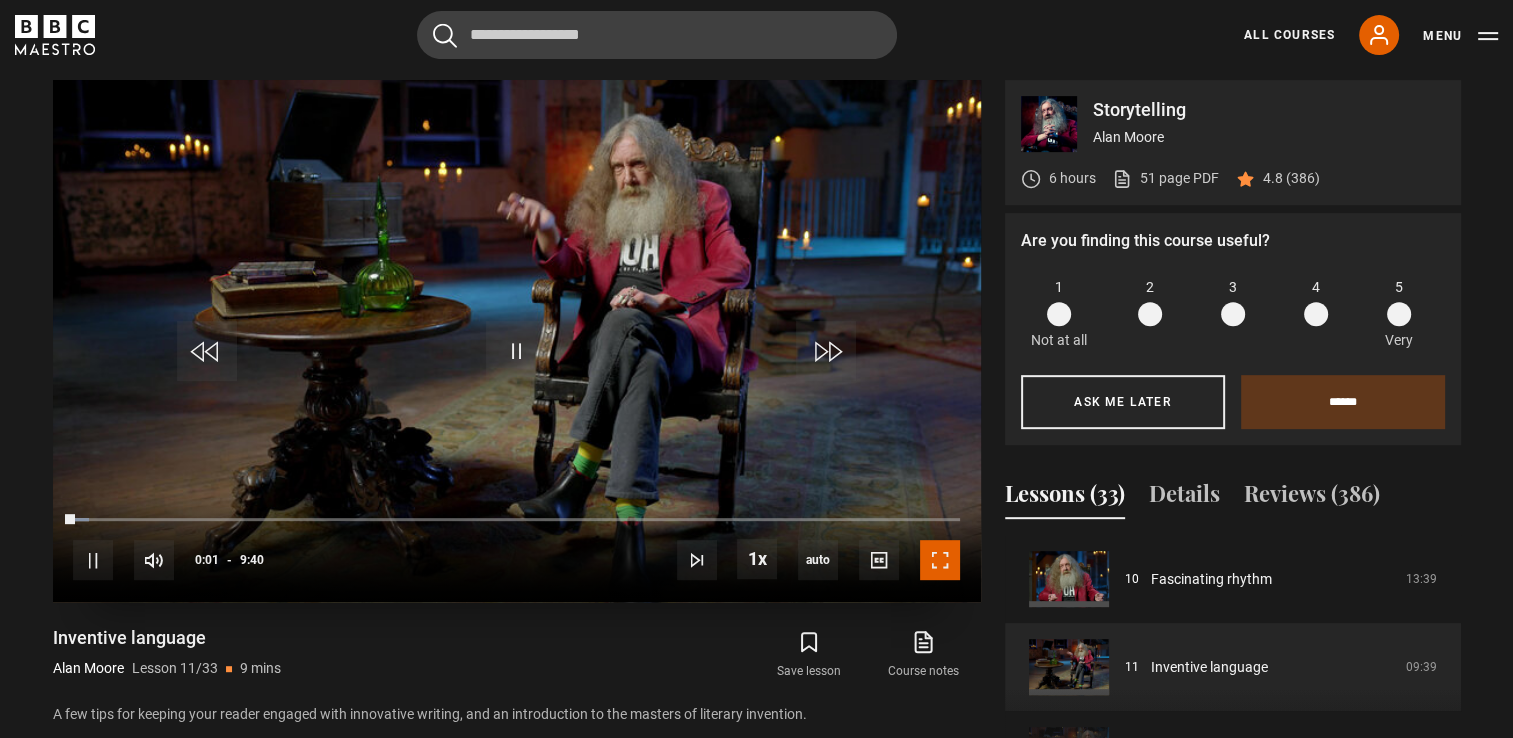 click at bounding box center [940, 560] 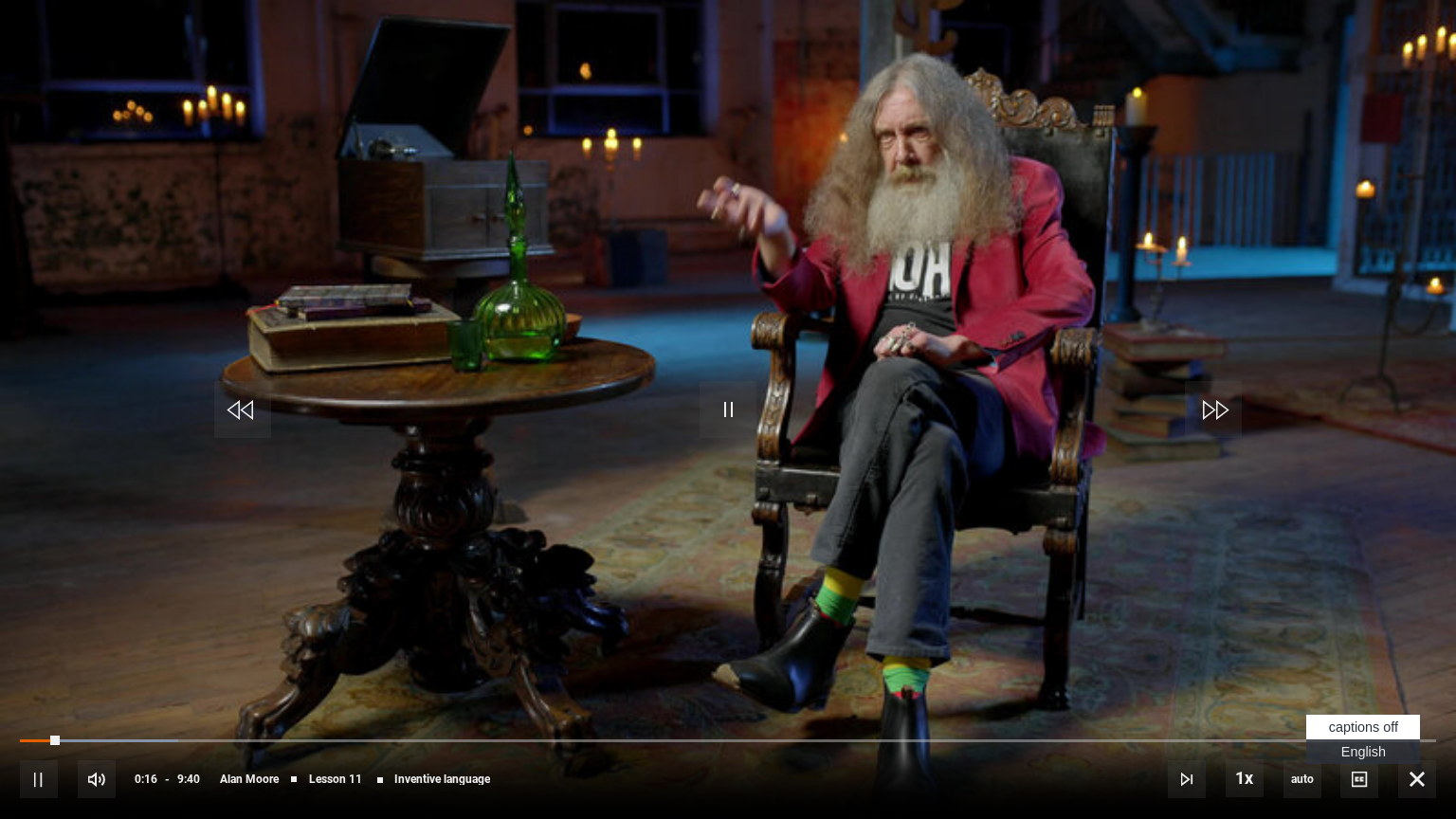click on "captions off , selected" at bounding box center (1363, 727) 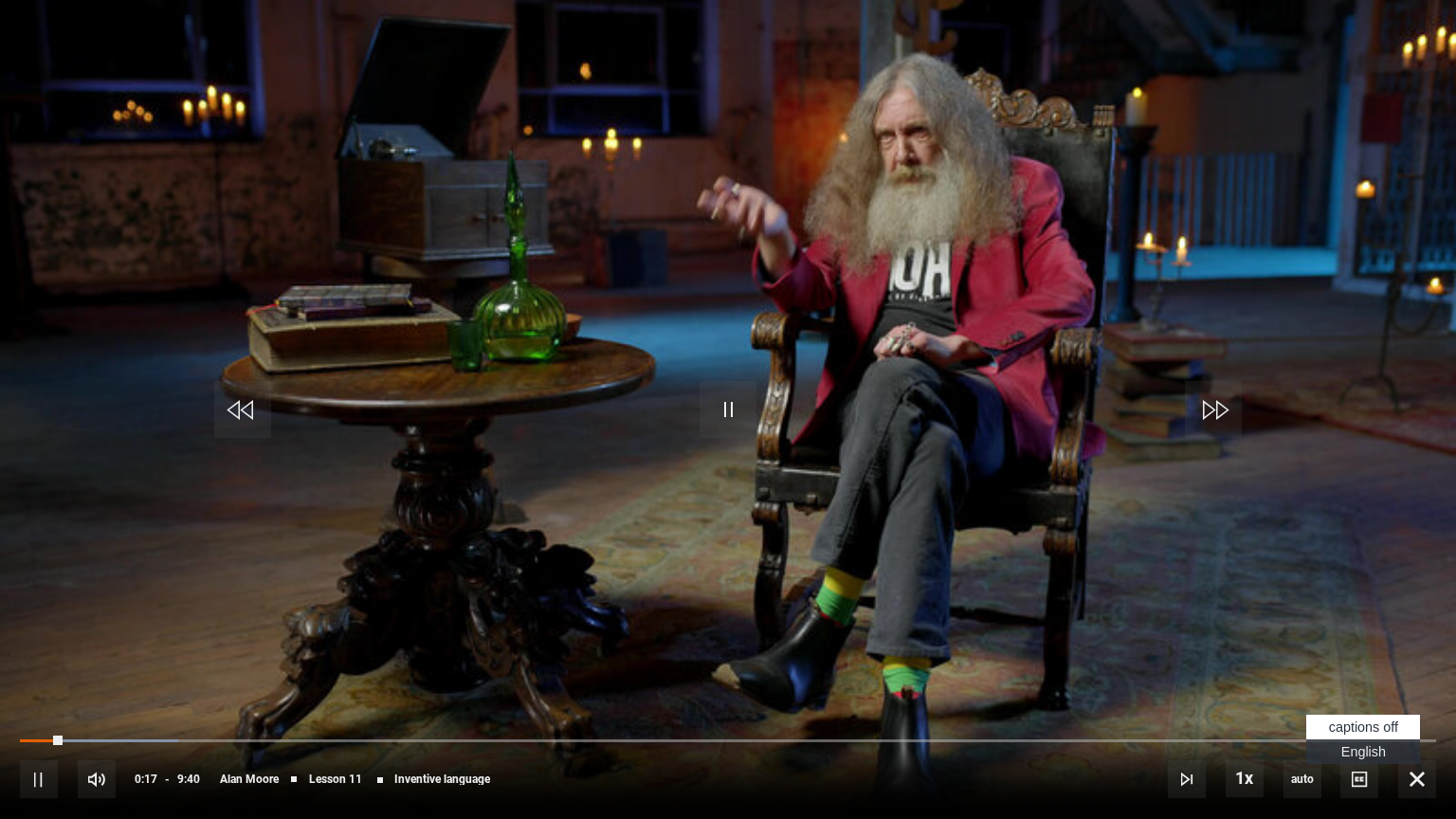 click on "English  Captions" at bounding box center [1363, 752] 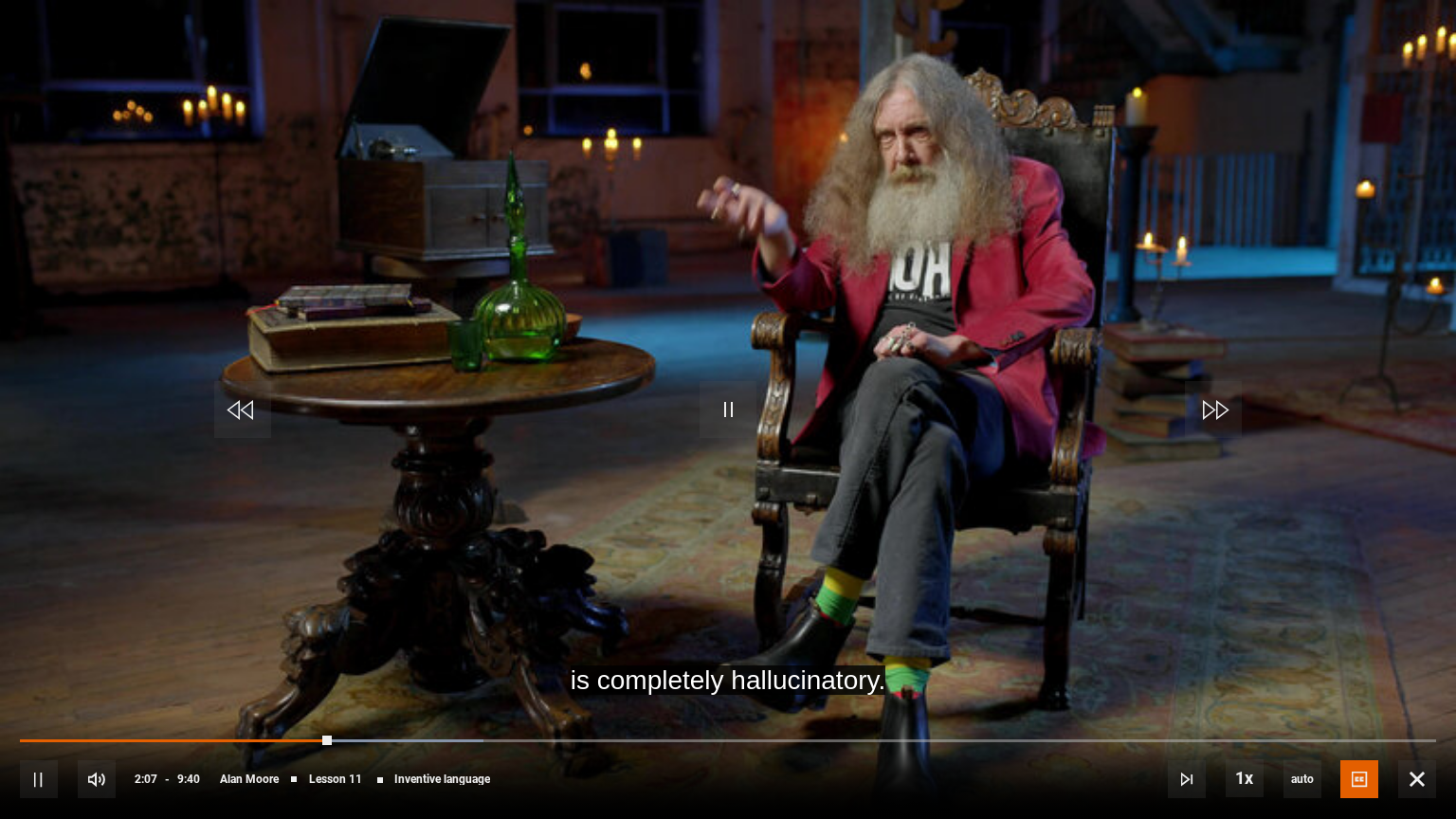 click at bounding box center (728, 410) 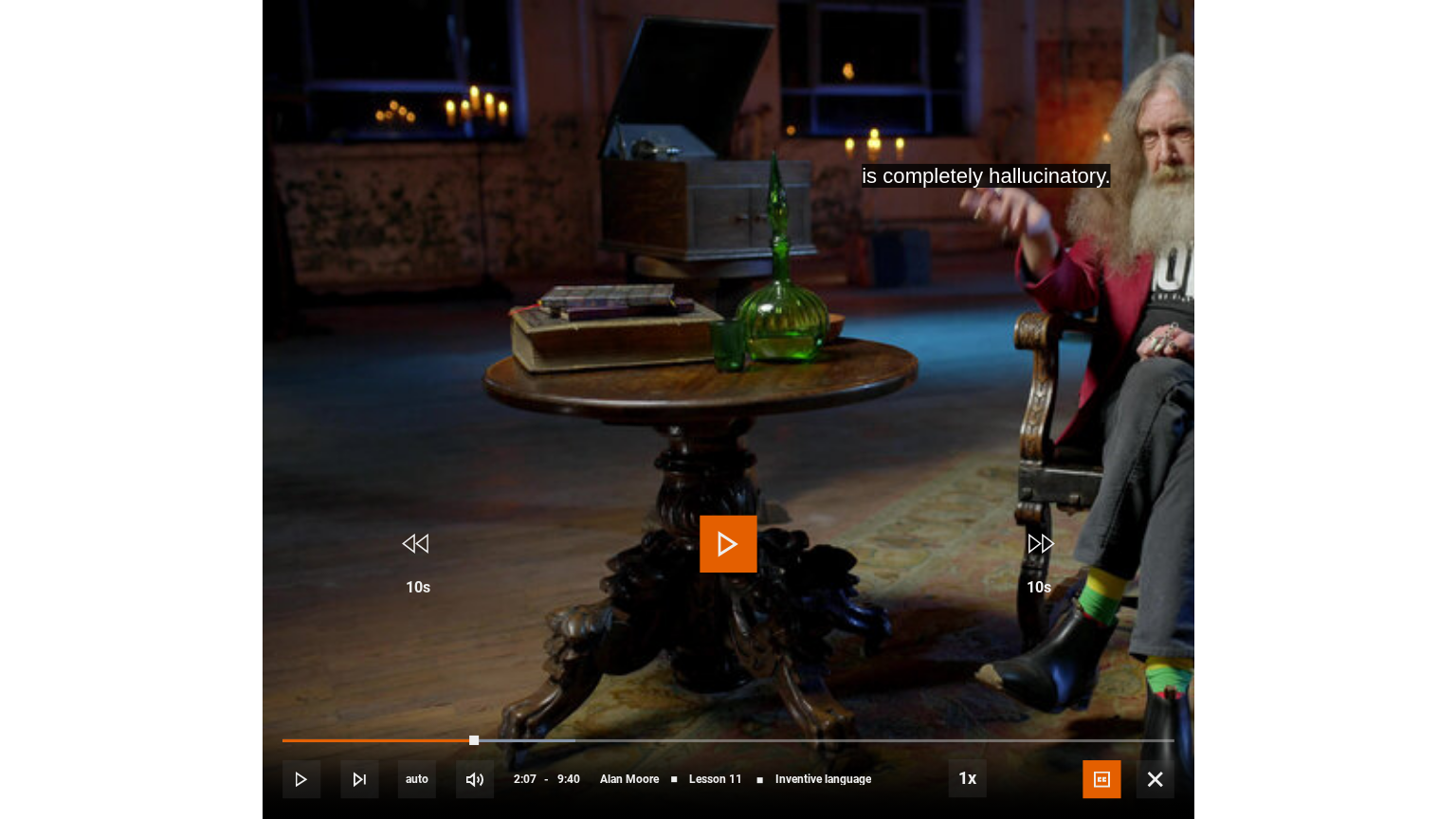 scroll, scrollTop: 0, scrollLeft: 0, axis: both 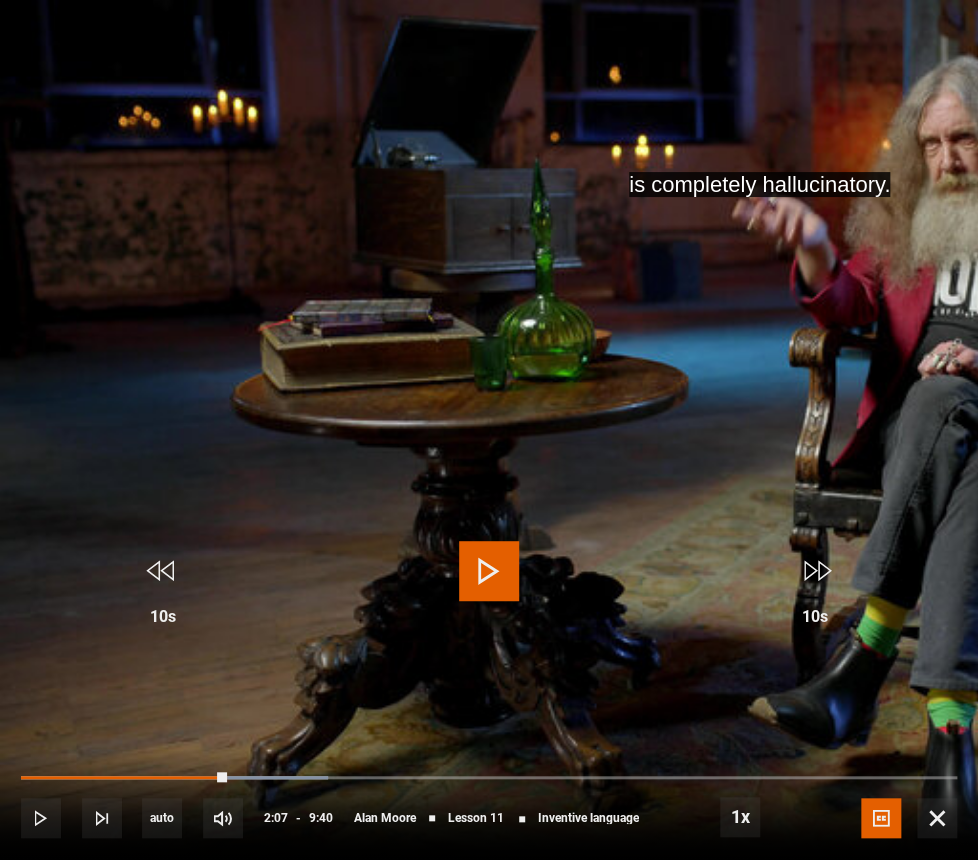 click at bounding box center (489, 430) 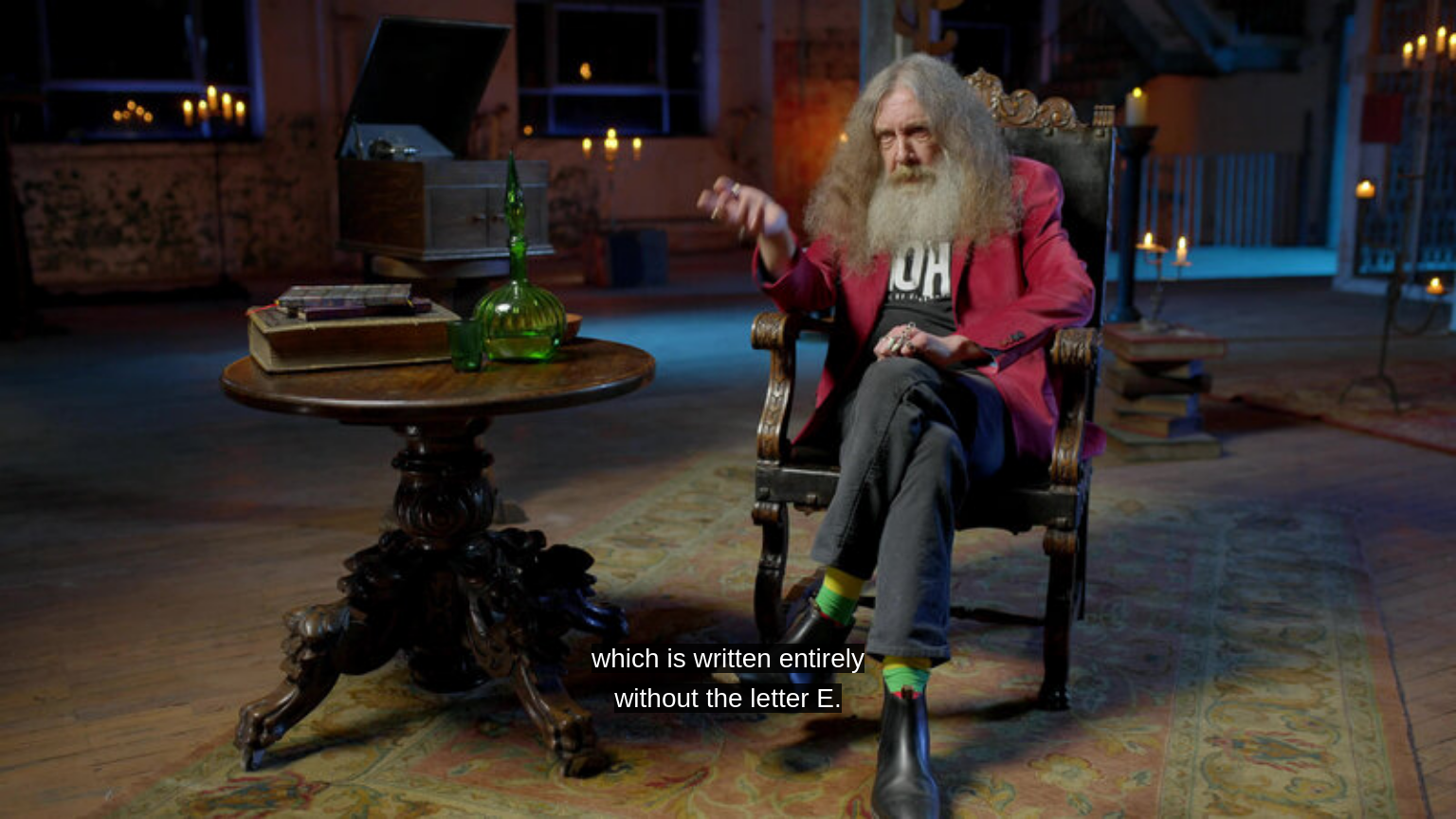 type 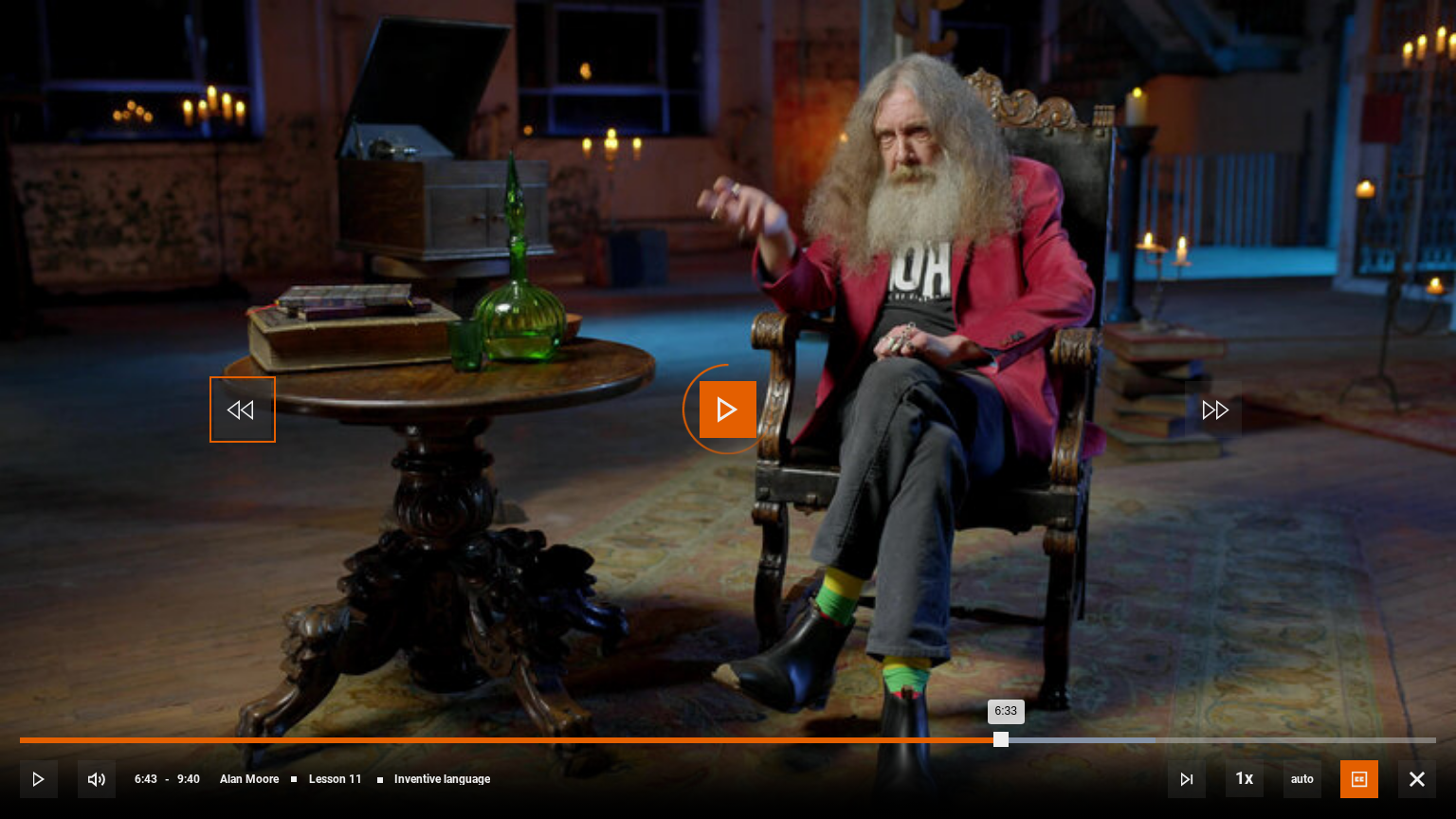 click on "6:33" at bounding box center (982, 740) 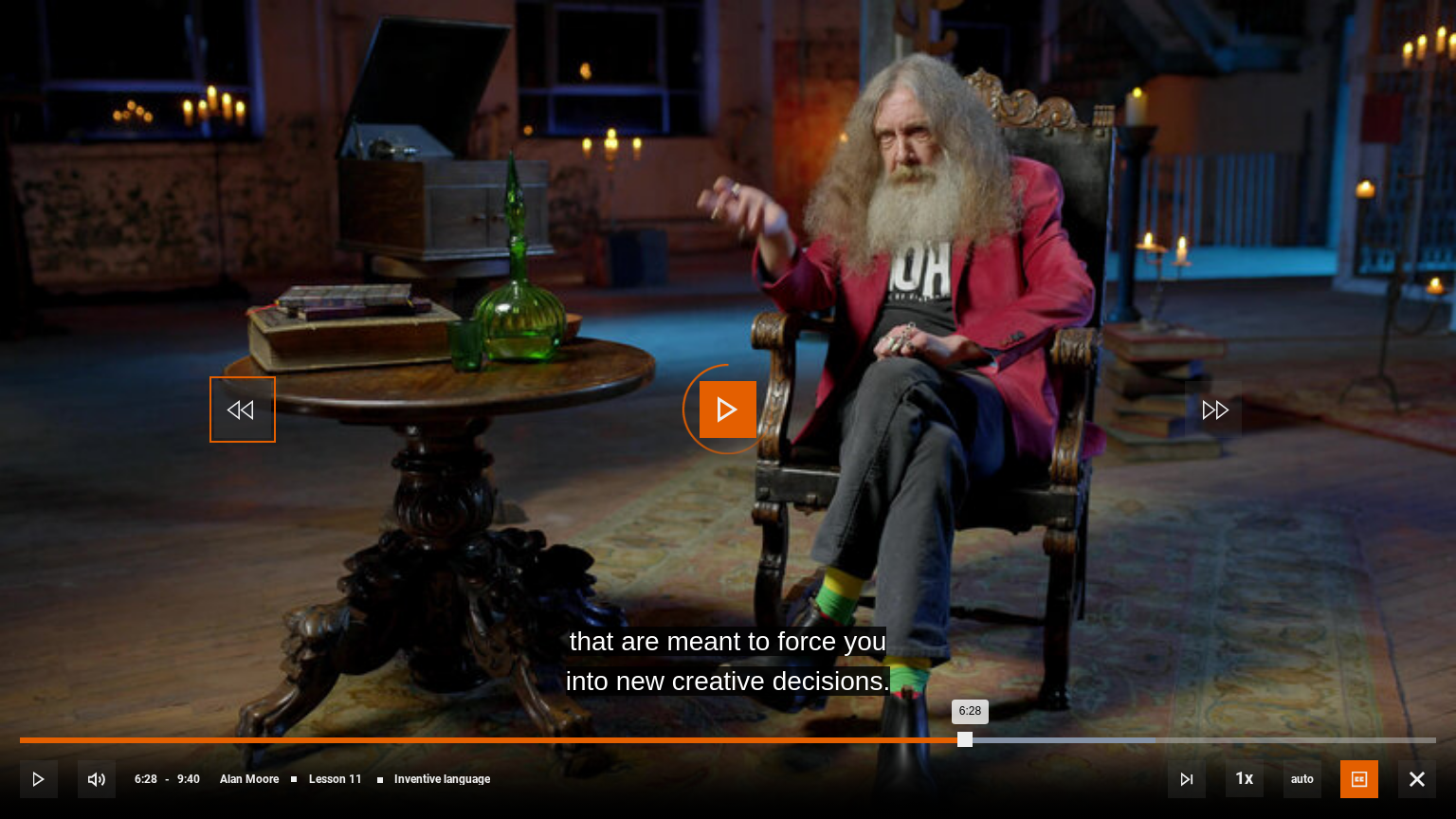 click on "Loaded :  80.17% 6:28 6:28" at bounding box center [728, 740] 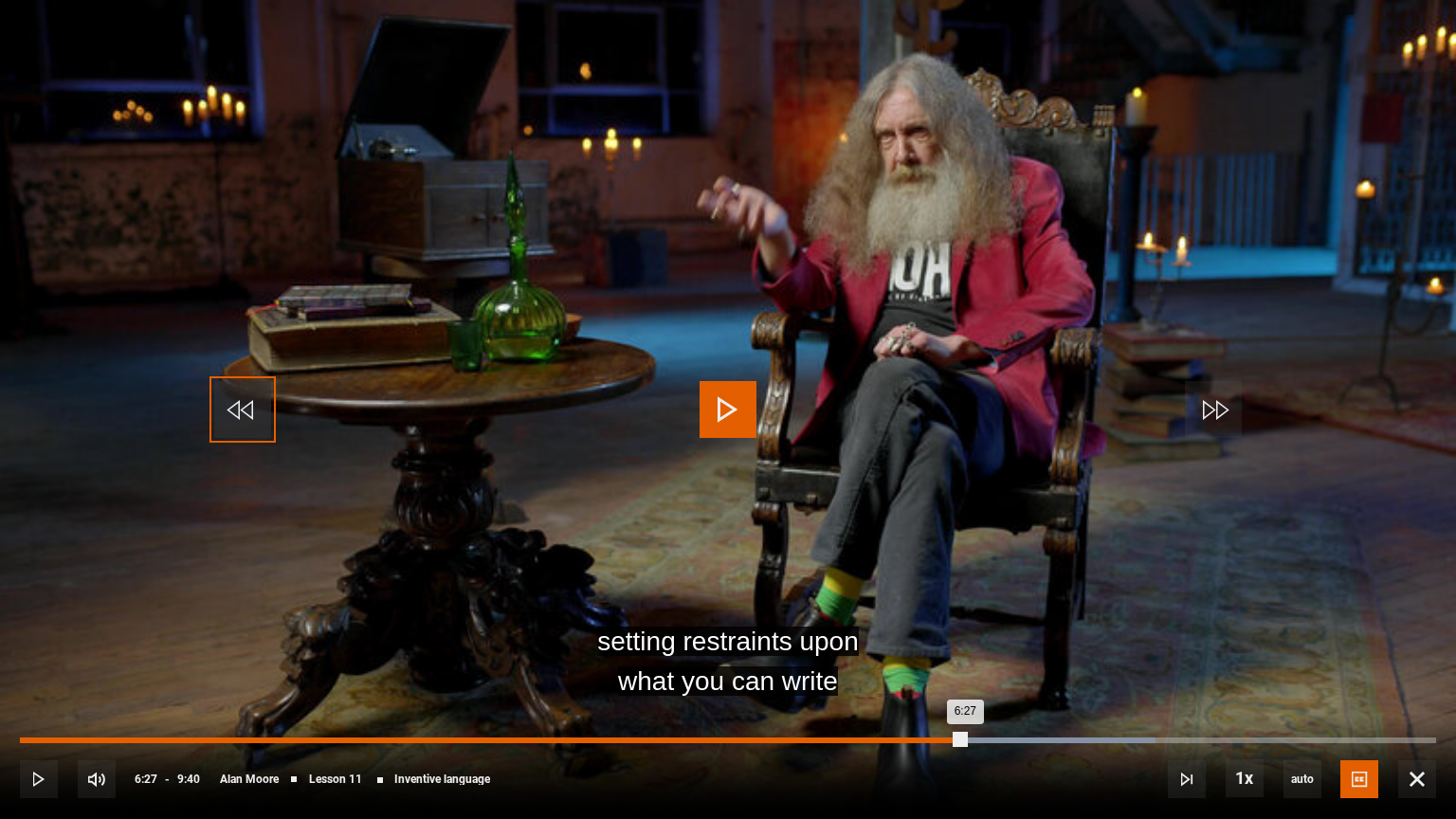 click on "6:27" at bounding box center (492, 740) 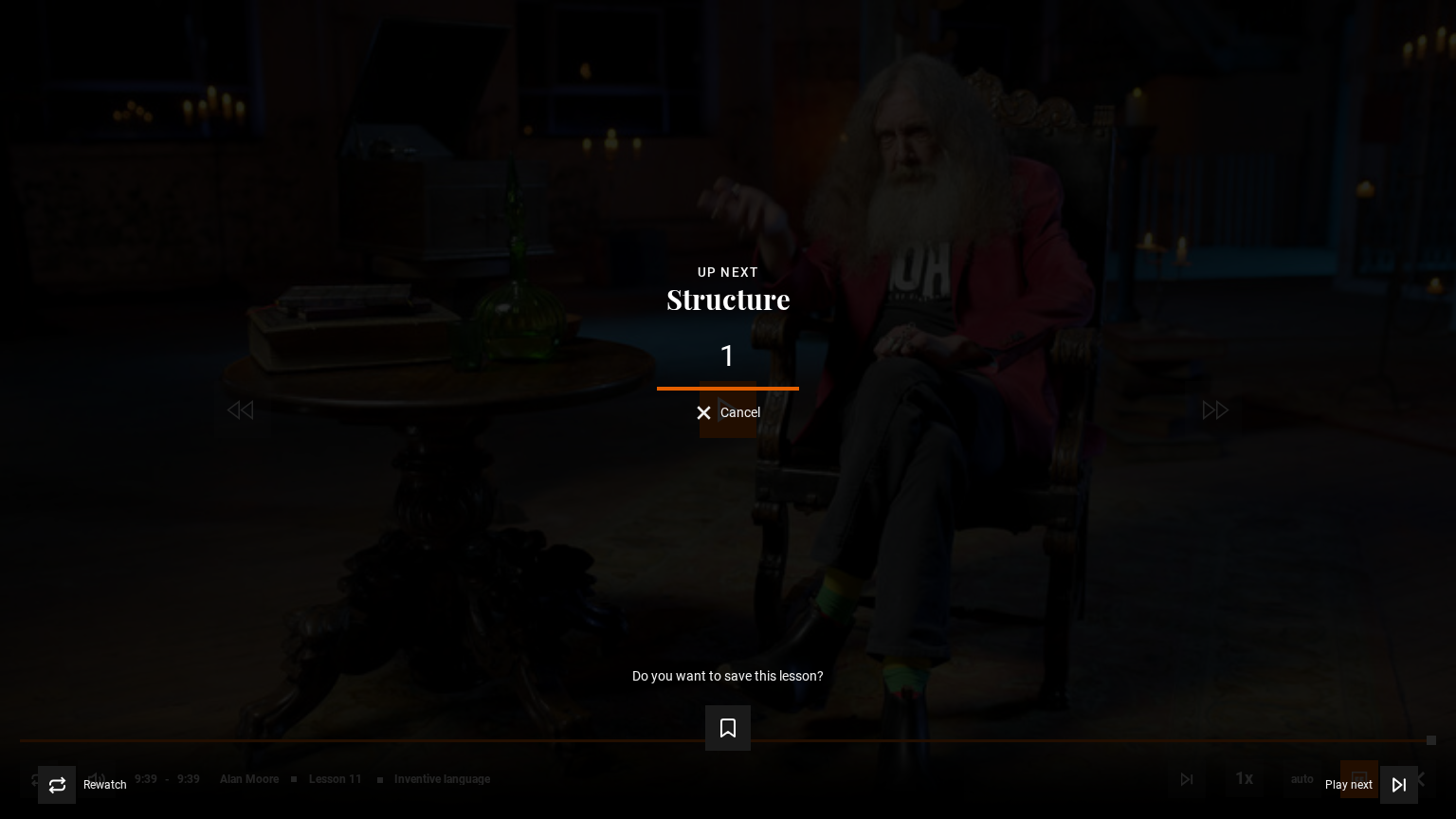 click on "Video Player is loading. Play Lesson Inventive language 10s Skip Back 10 seconds Play 10s Skip Forward 10 seconds Loaded :  100.00% 6:27 9:39 Replay Mute Current Time  9:39 - Duration  9:39
[NAME] [LAST]
Lesson 11
Inventive language
1x Playback Rate 2x 1.5x 1x , selected 0.5x auto Quality 360p 720p 1080p 2160p Auto , selected Captions captions off English  Captions , selected This is a modal window.
Lesson Completed
Up next
Structure
1
Cancel
Do you want to save this lesson?
Save lesson" at bounding box center [728, 410] 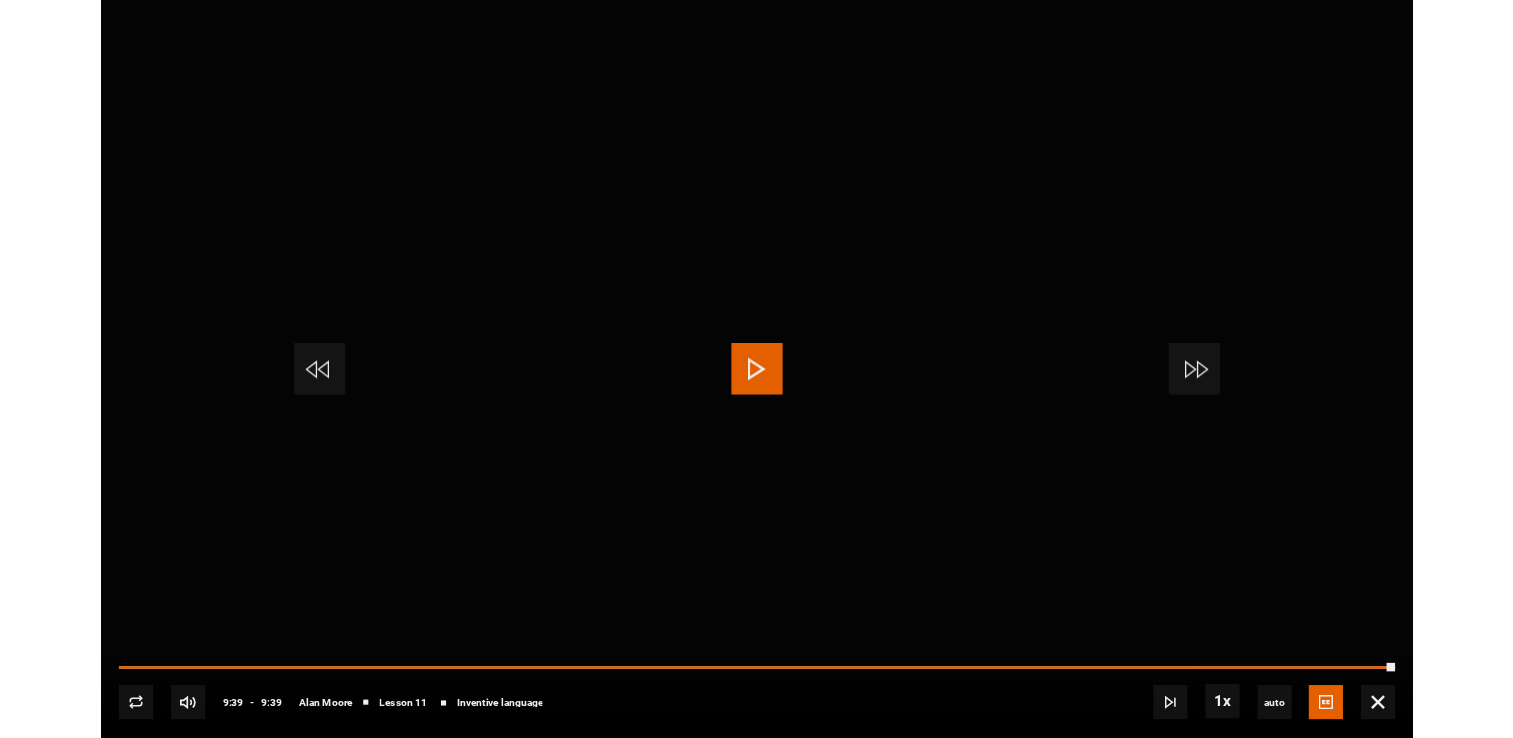 scroll, scrollTop: 936, scrollLeft: 0, axis: vertical 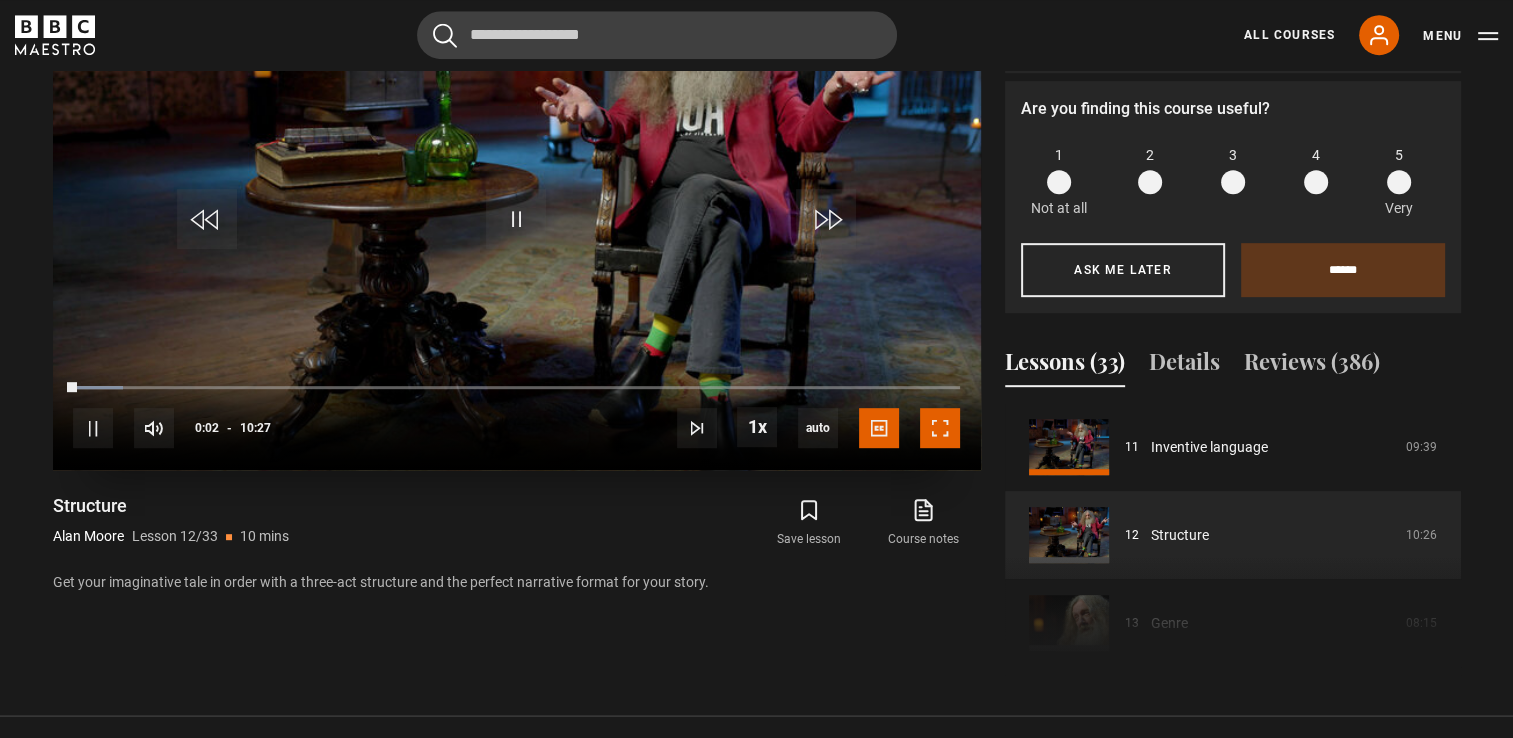 click at bounding box center (940, 428) 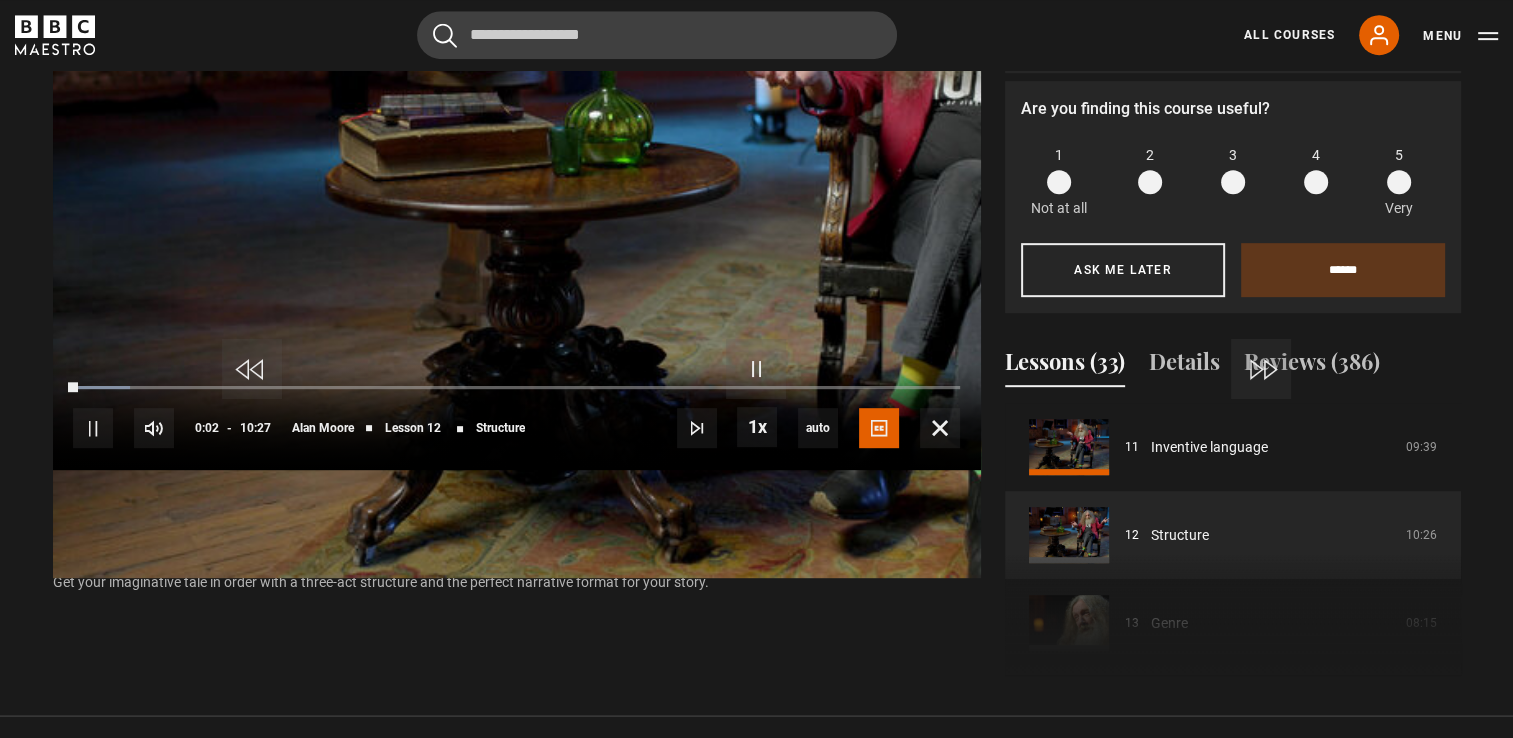 scroll, scrollTop: 884, scrollLeft: 0, axis: vertical 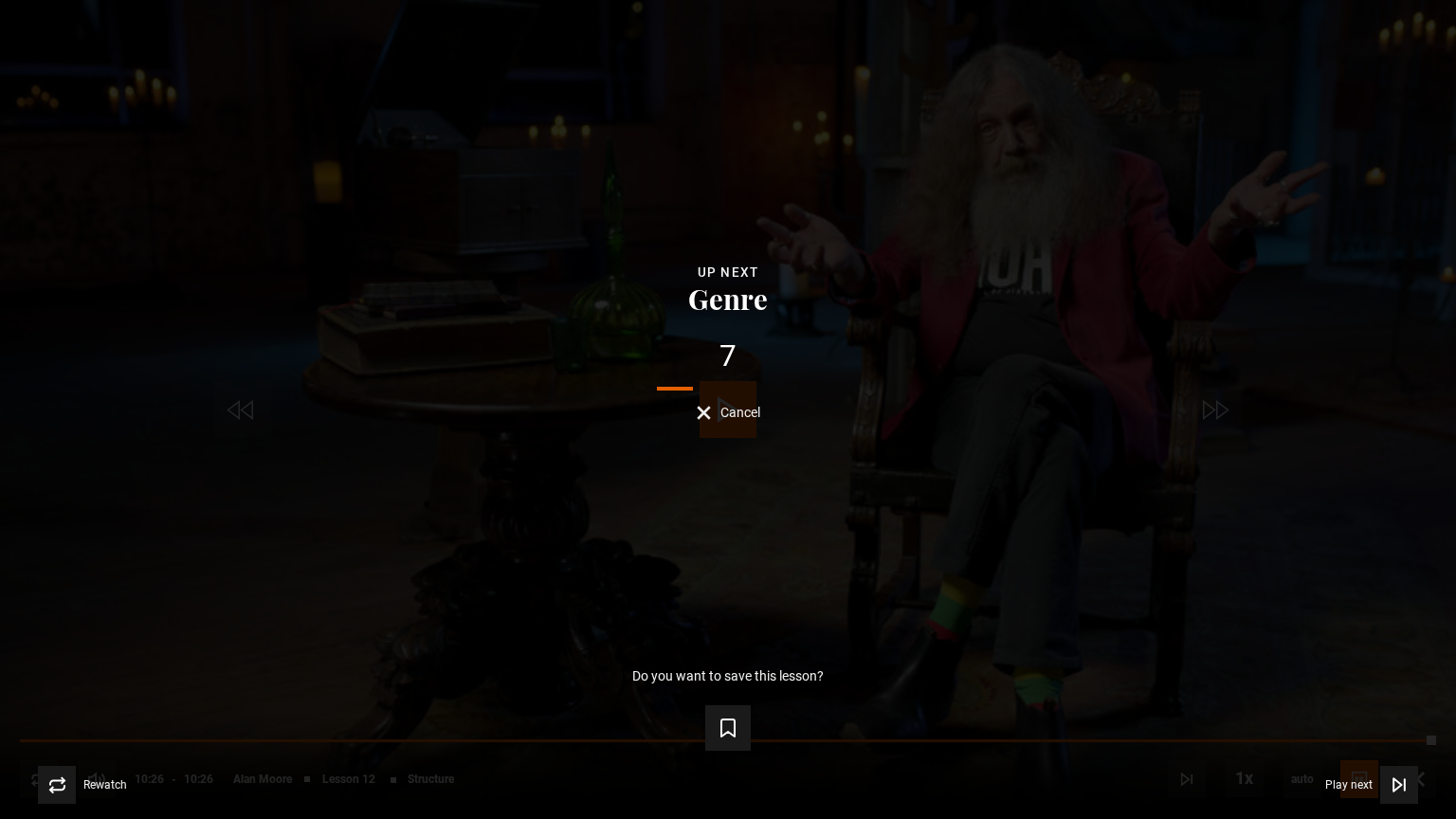 drag, startPoint x: 917, startPoint y: 456, endPoint x: 936, endPoint y: 413, distance: 47.01064 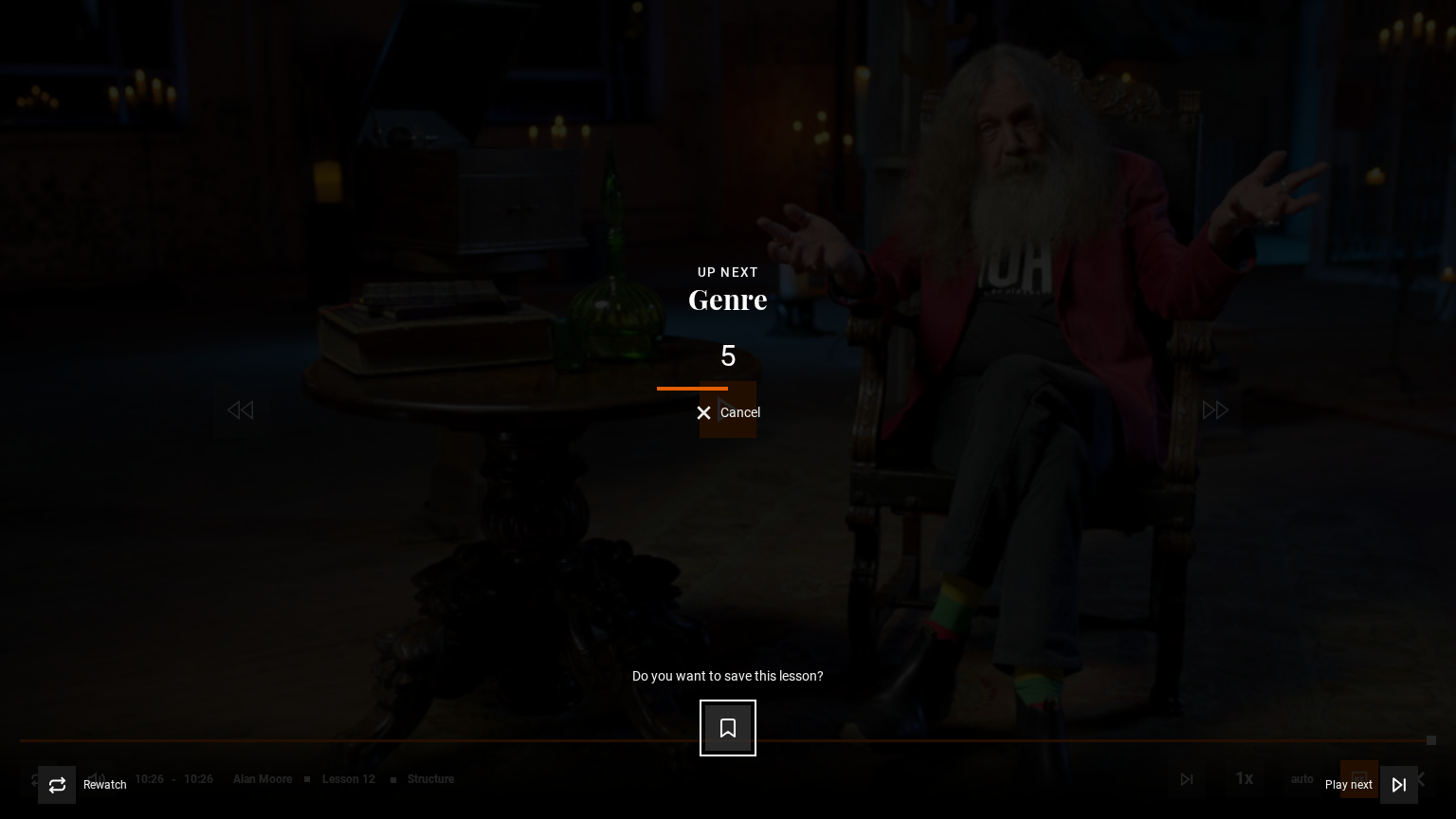 click on "Save lesson" at bounding box center [728, 728] 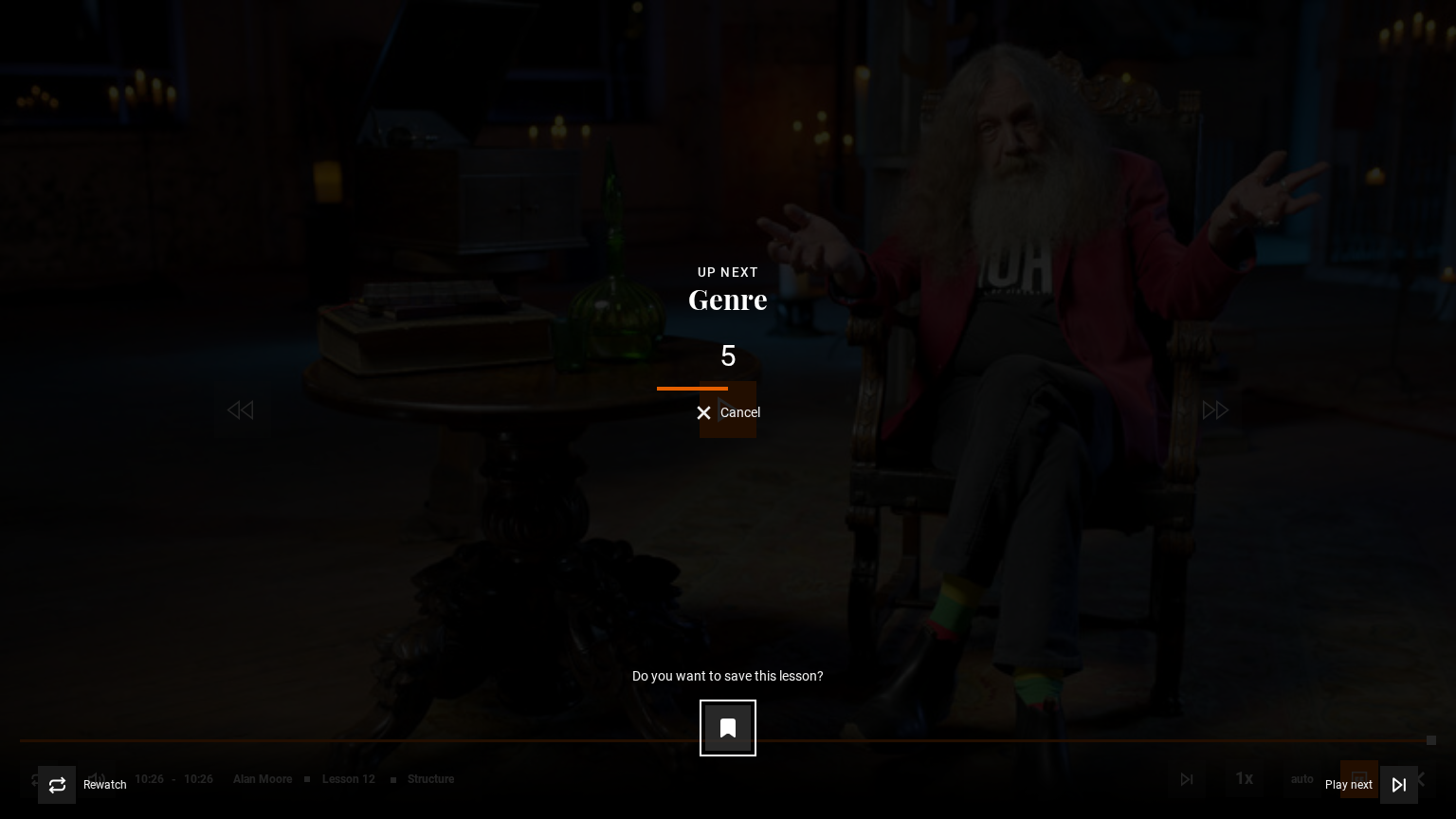 click 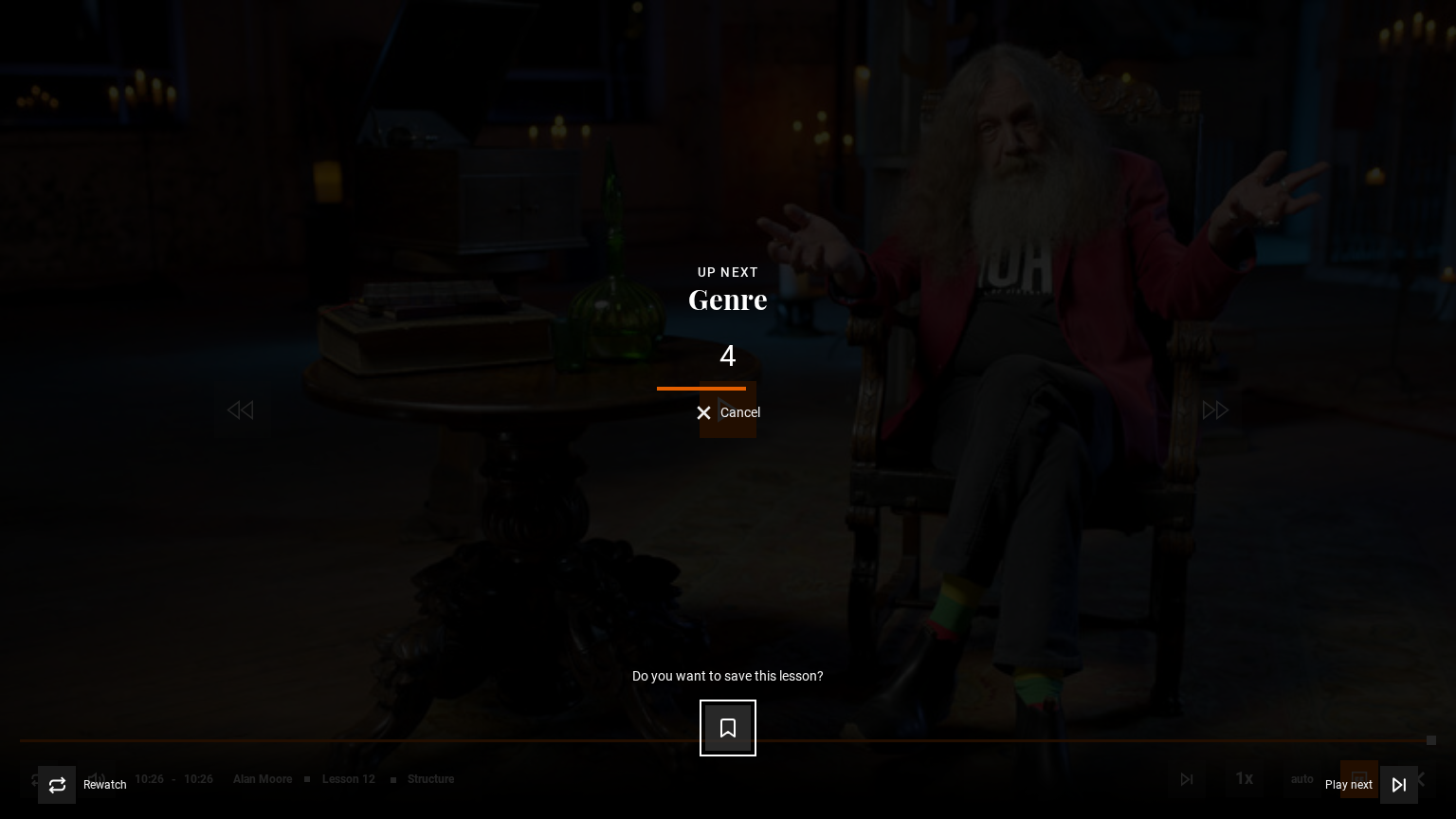 click 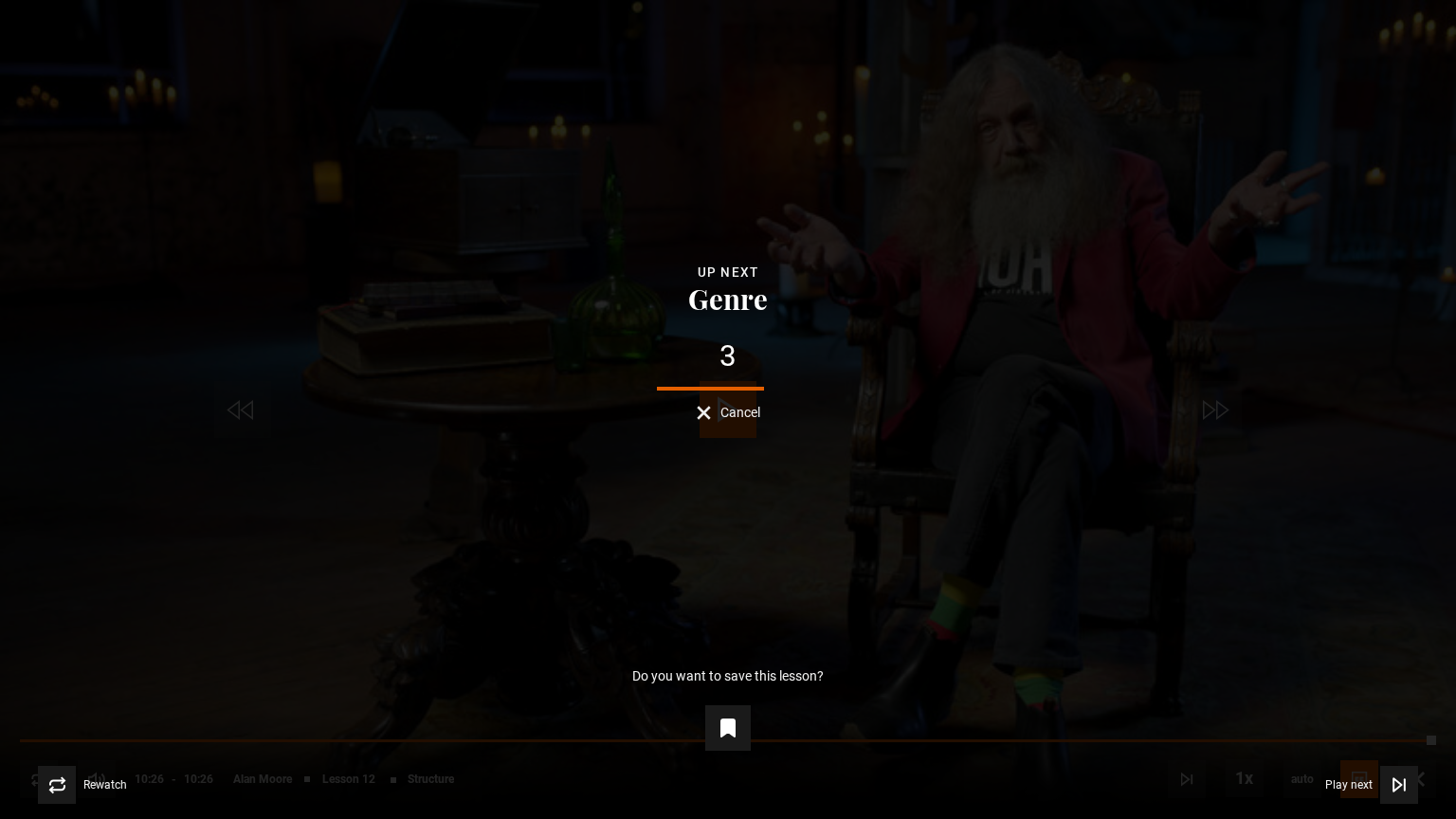 click on "Lesson Completed
Up next
Genre
3
Cancel
Do you want to save this lesson?
You saved this lesson
Rewatch
Rewatch
Play next
Play next" at bounding box center (728, 410) 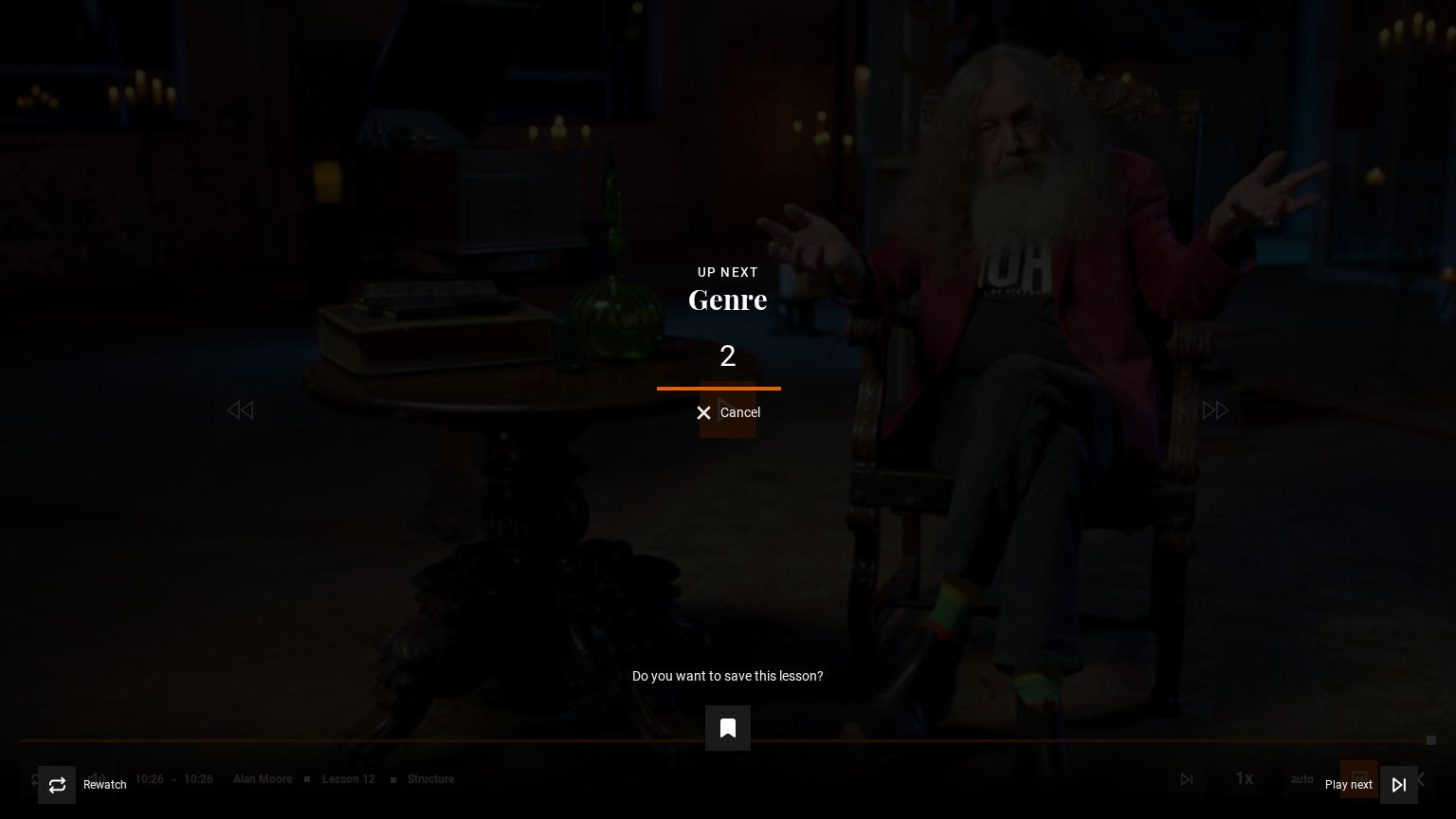 click on "Cancel" at bounding box center (728, 412) 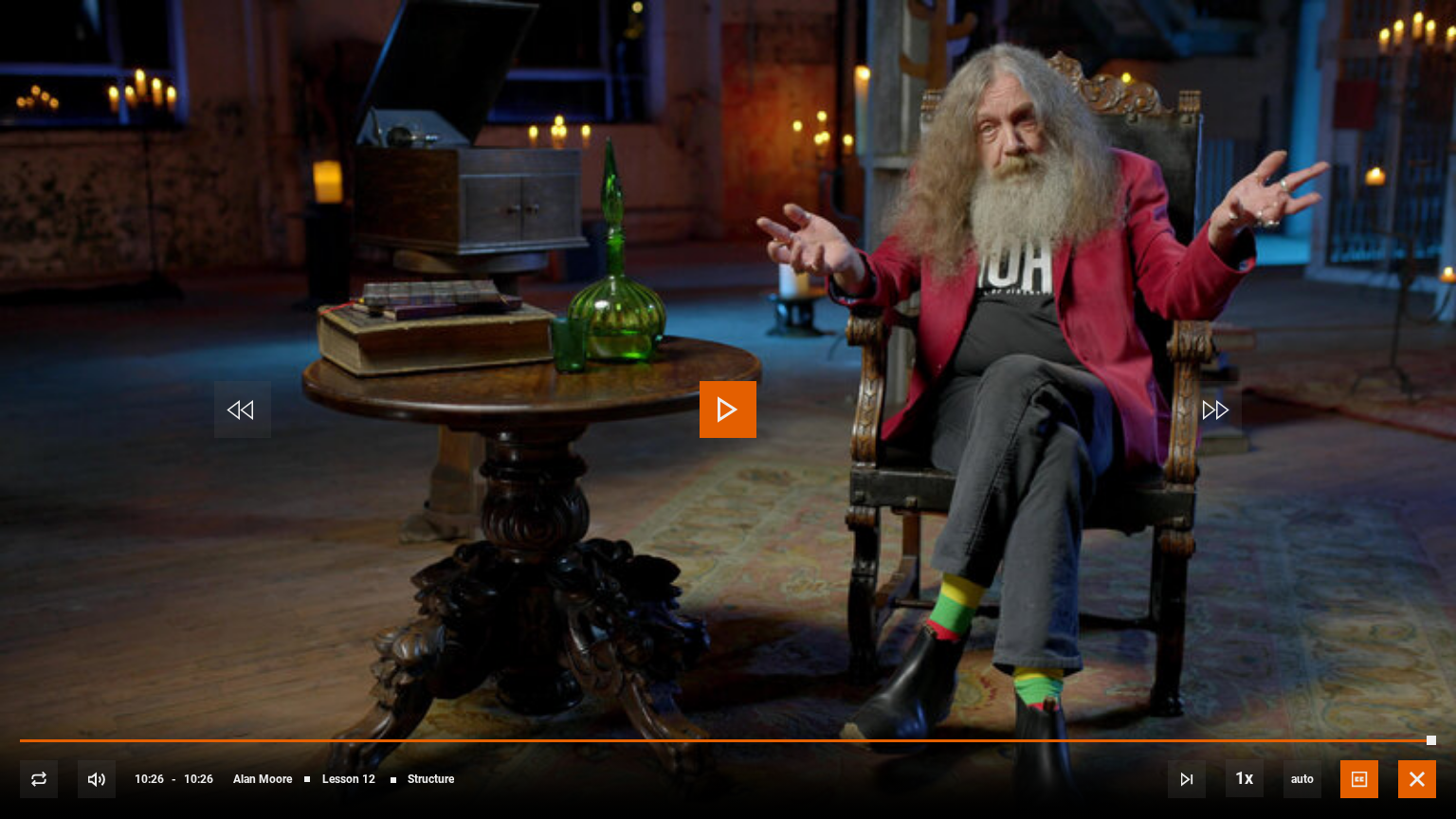 click at bounding box center (1417, 779) 